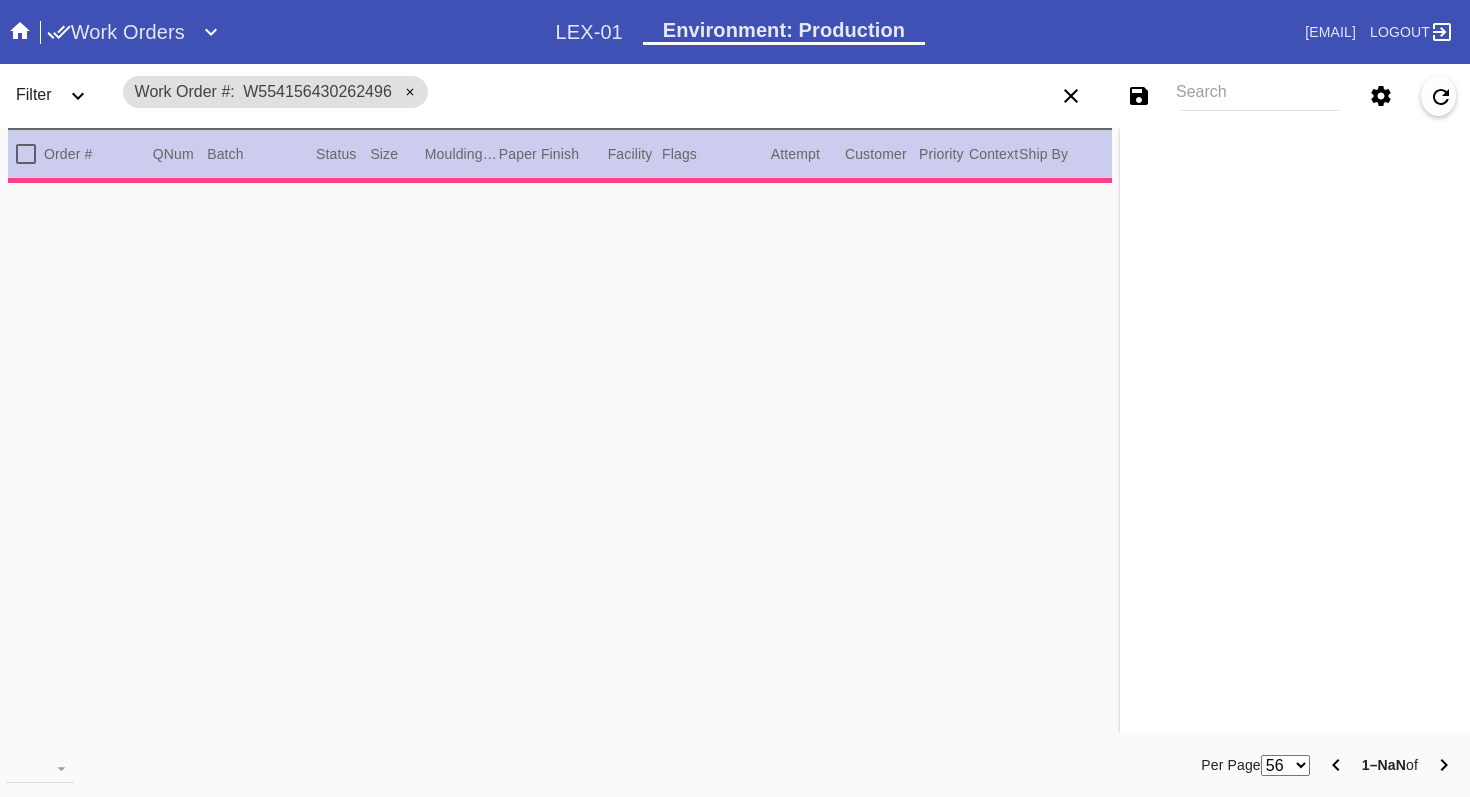 scroll, scrollTop: 0, scrollLeft: 0, axis: both 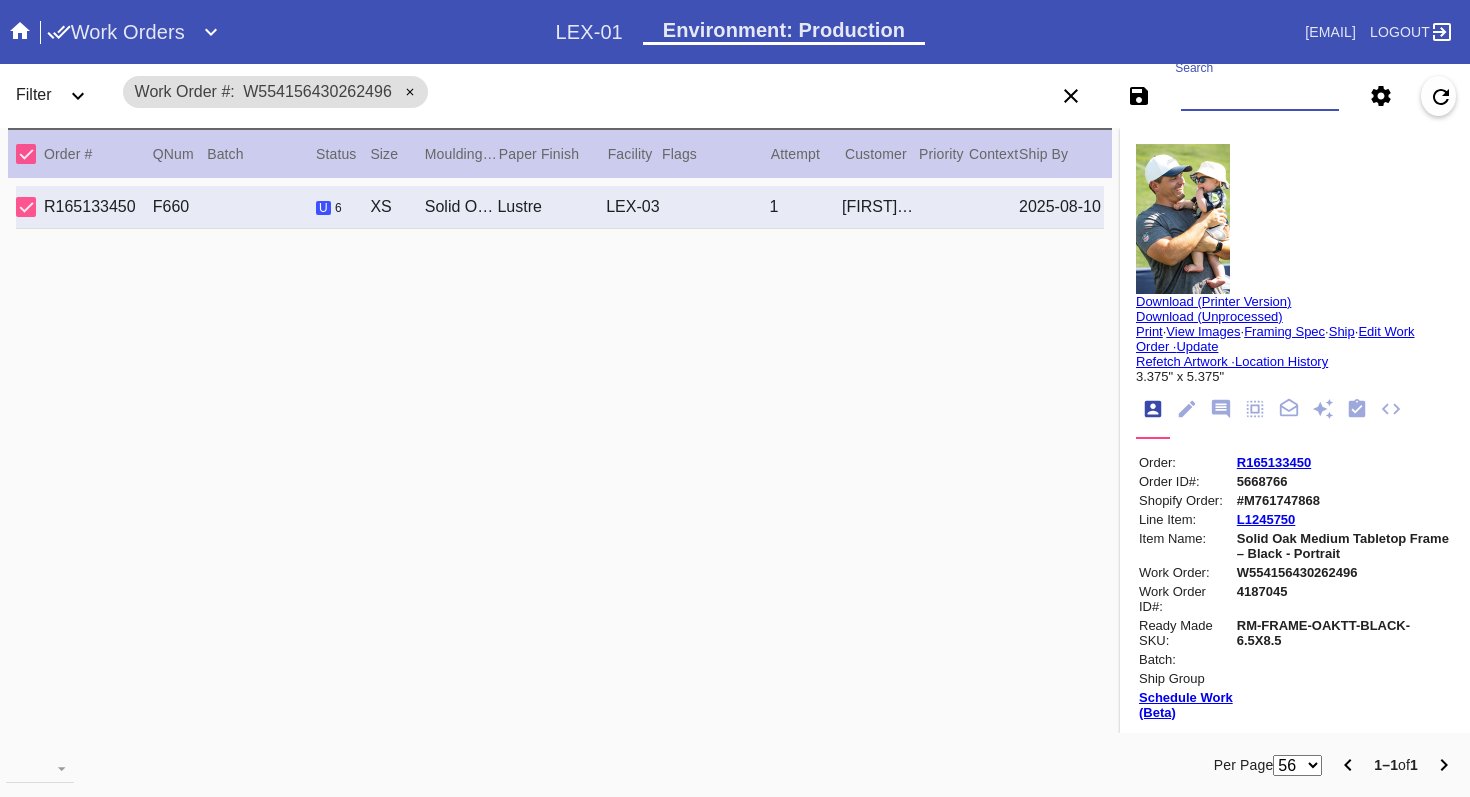 paste on "W836576460809612" 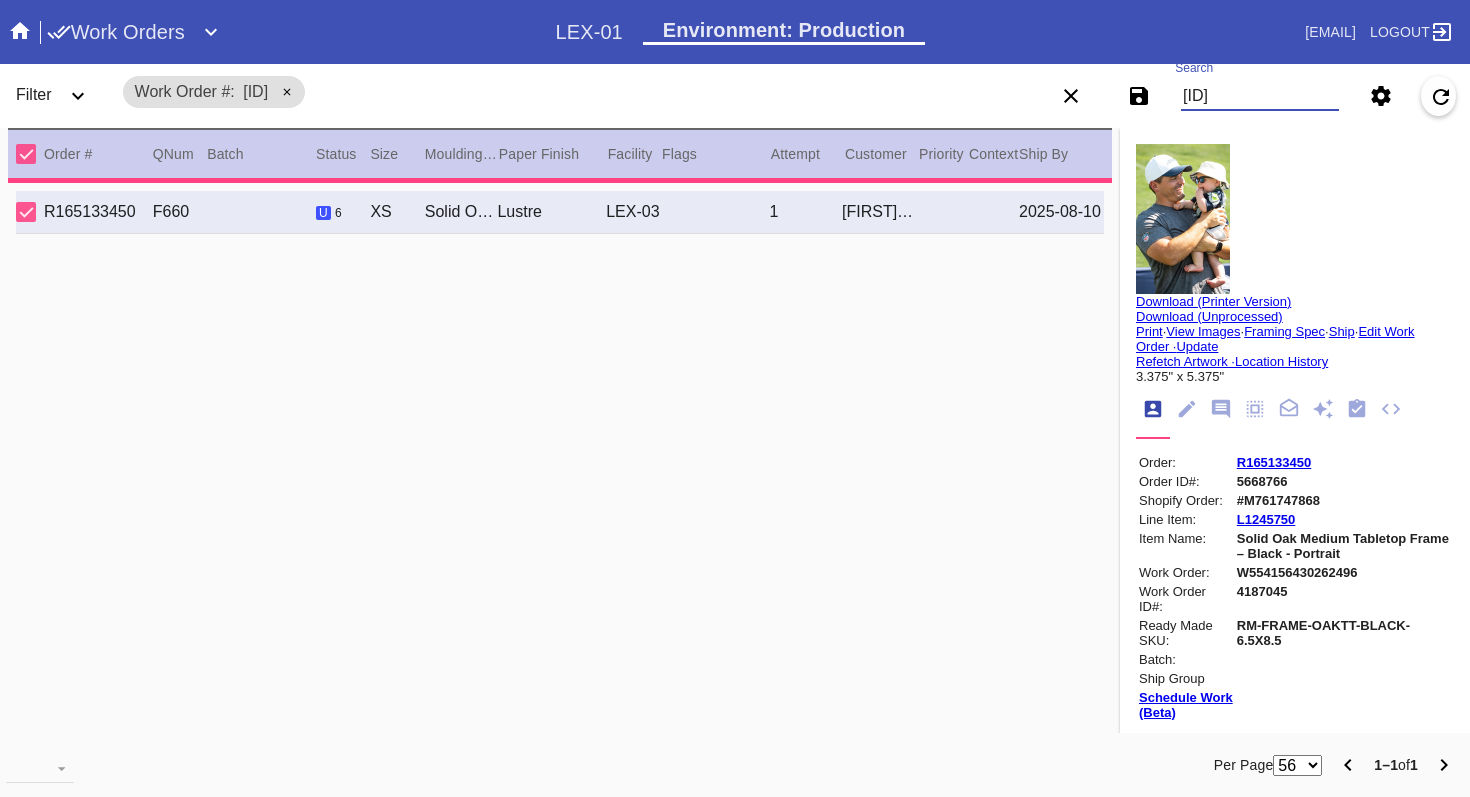 type on "1.5" 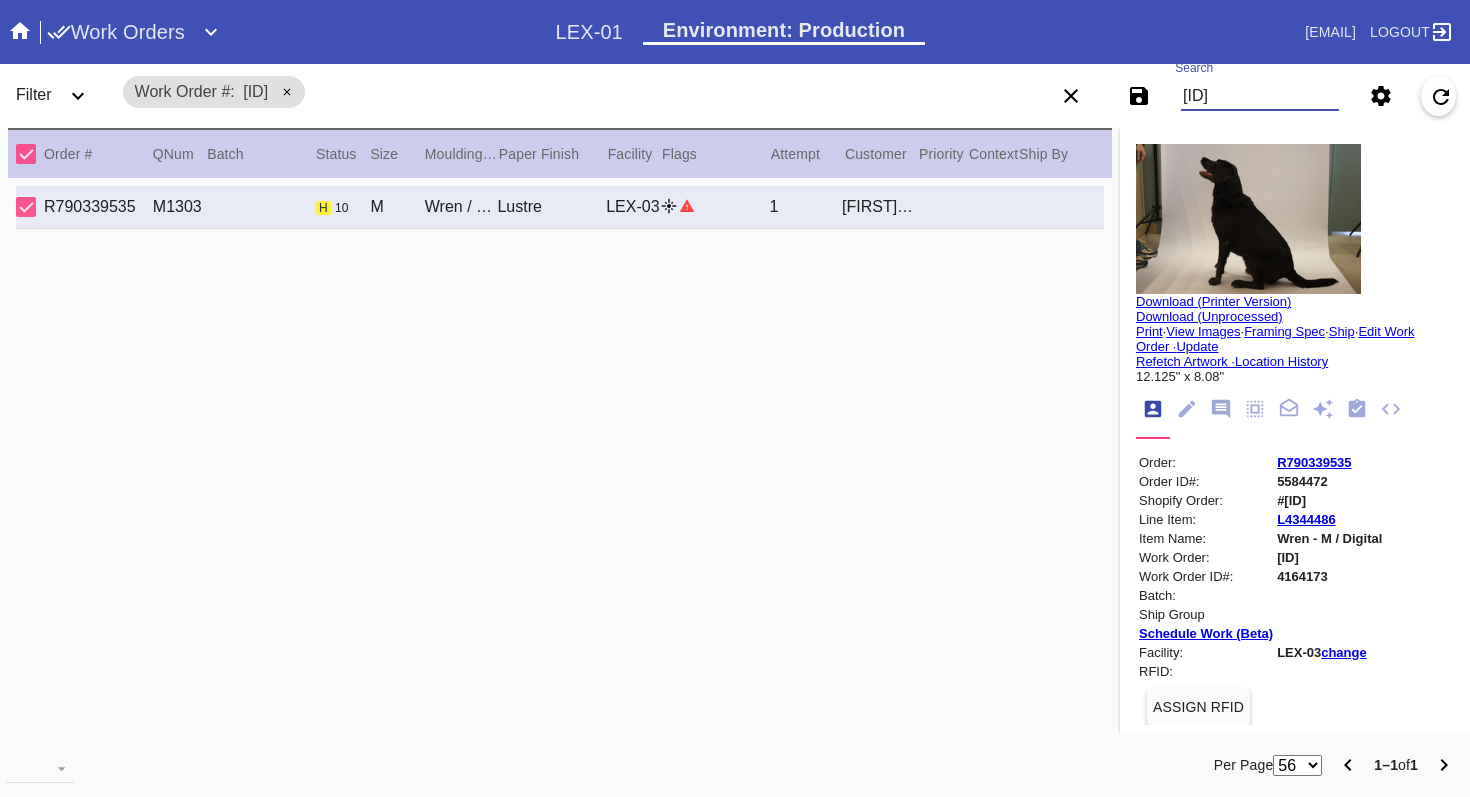 type on "Jedi" 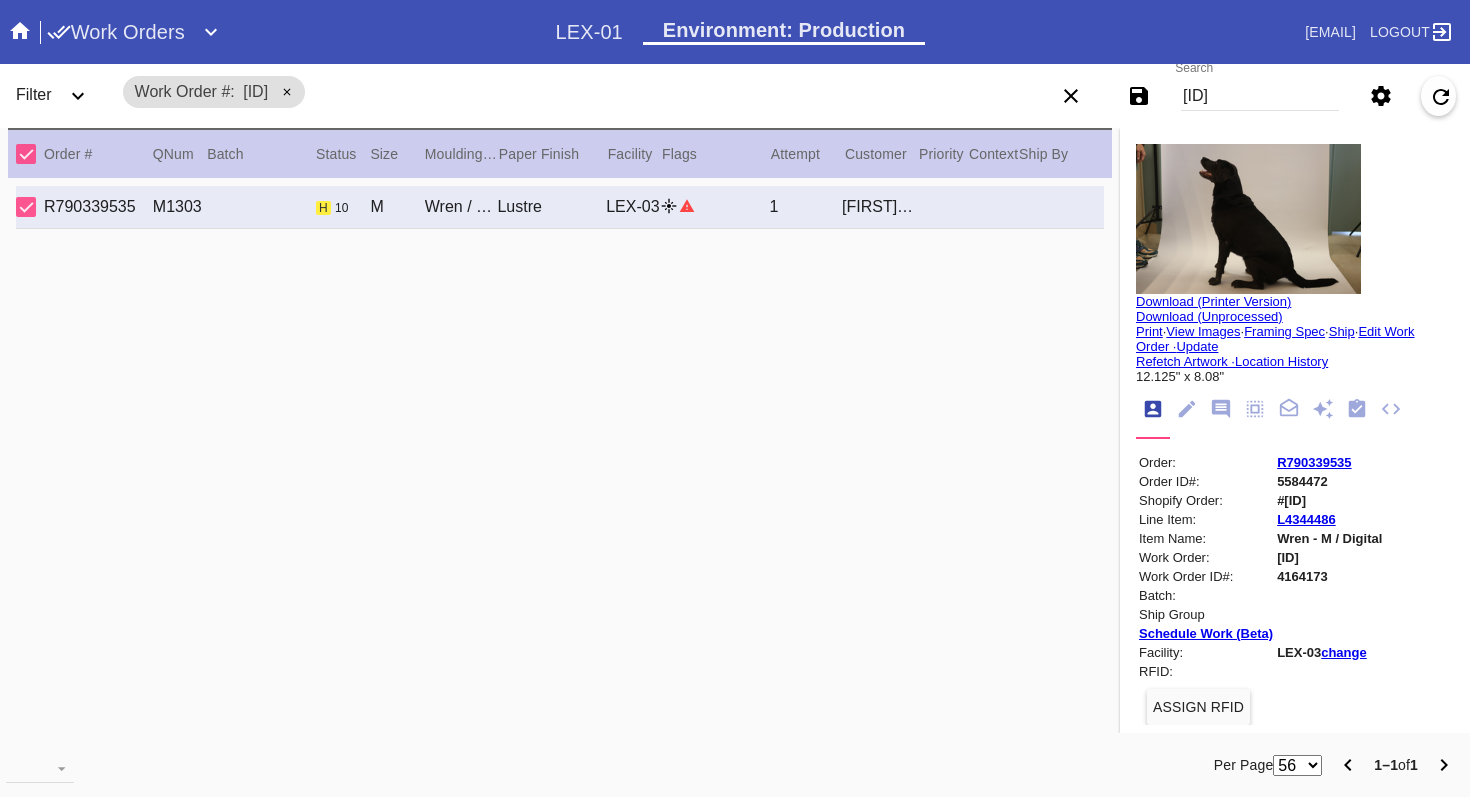click on "R790339535" at bounding box center [1314, 462] 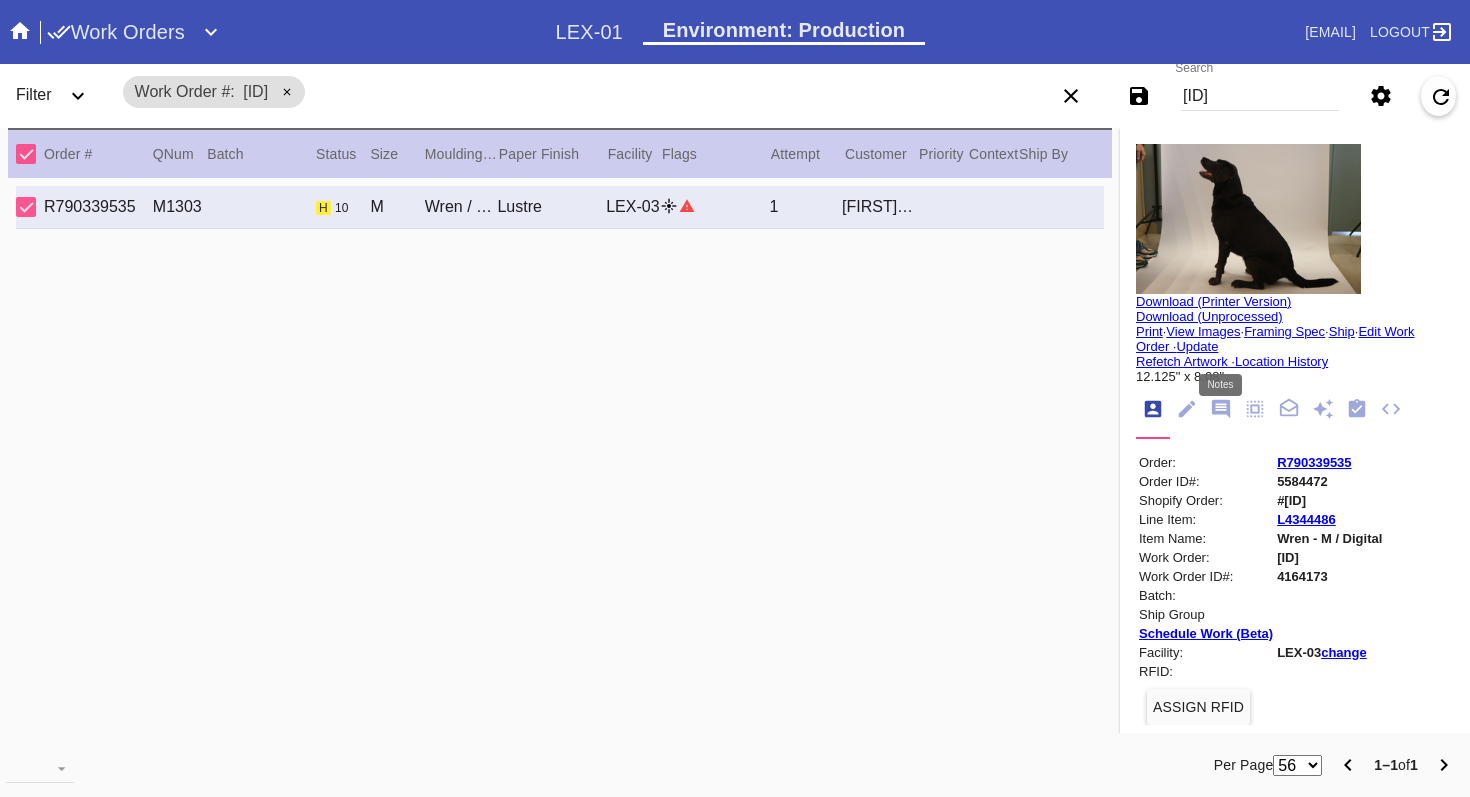 click 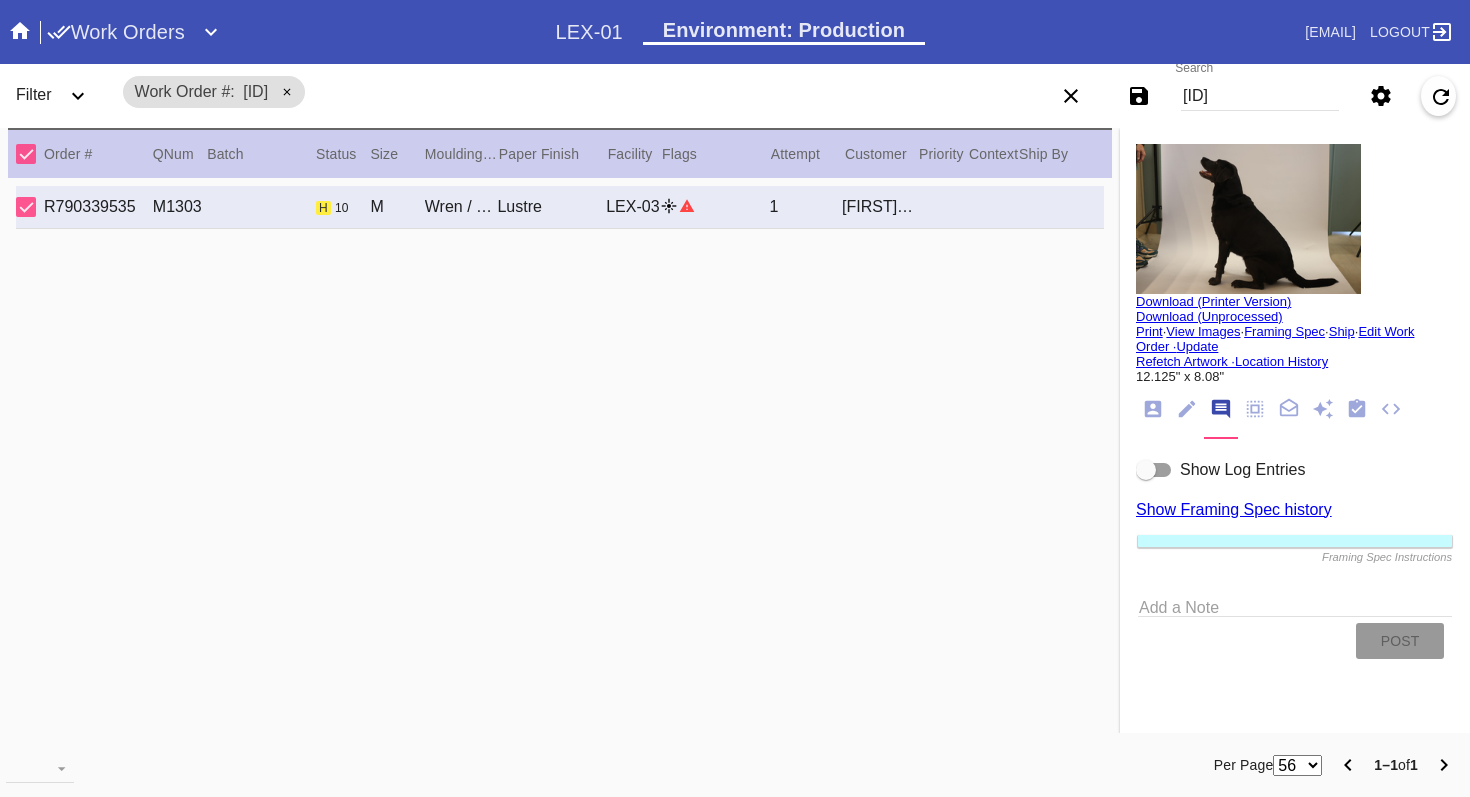 click at bounding box center [1146, 470] 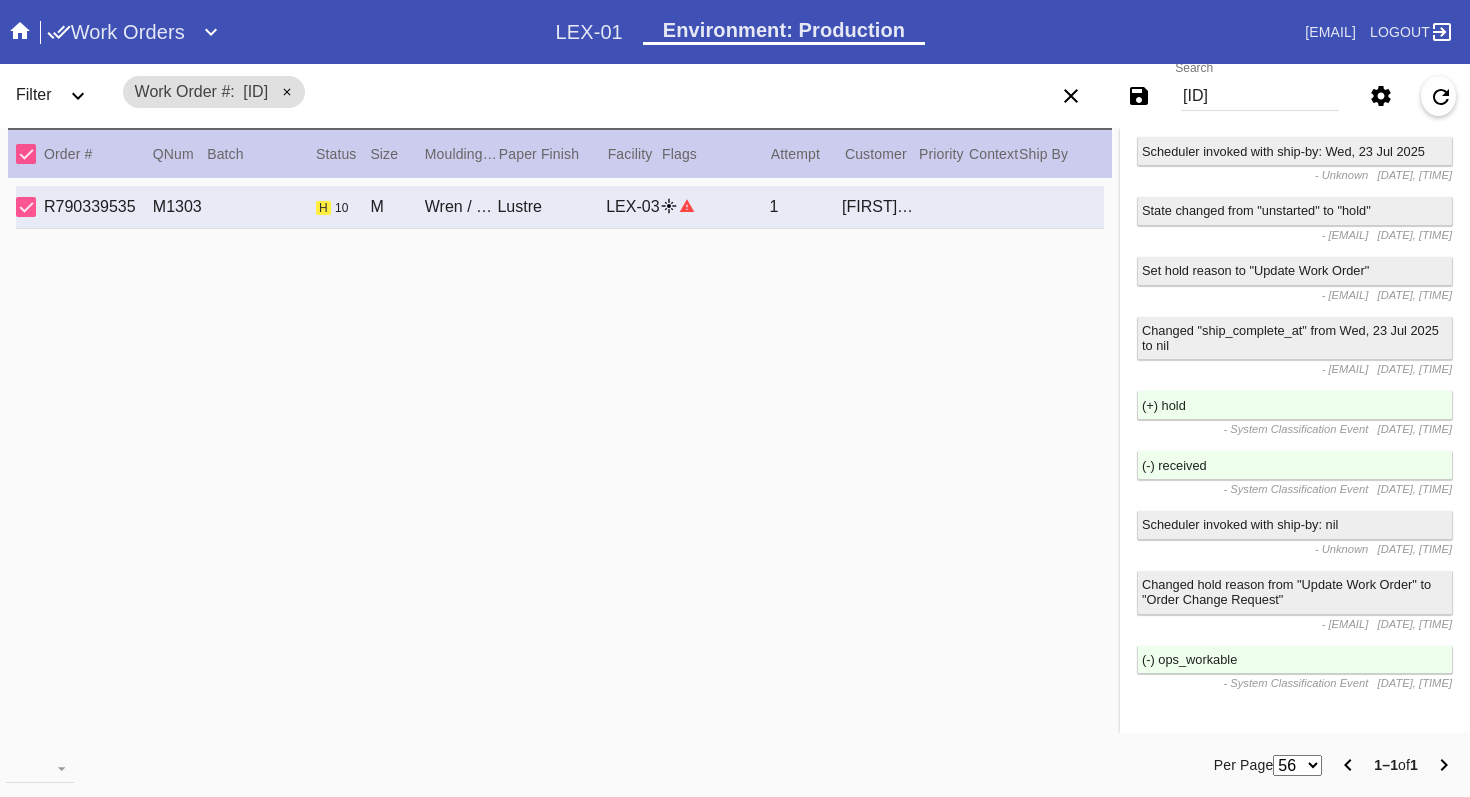 scroll, scrollTop: 1223, scrollLeft: 0, axis: vertical 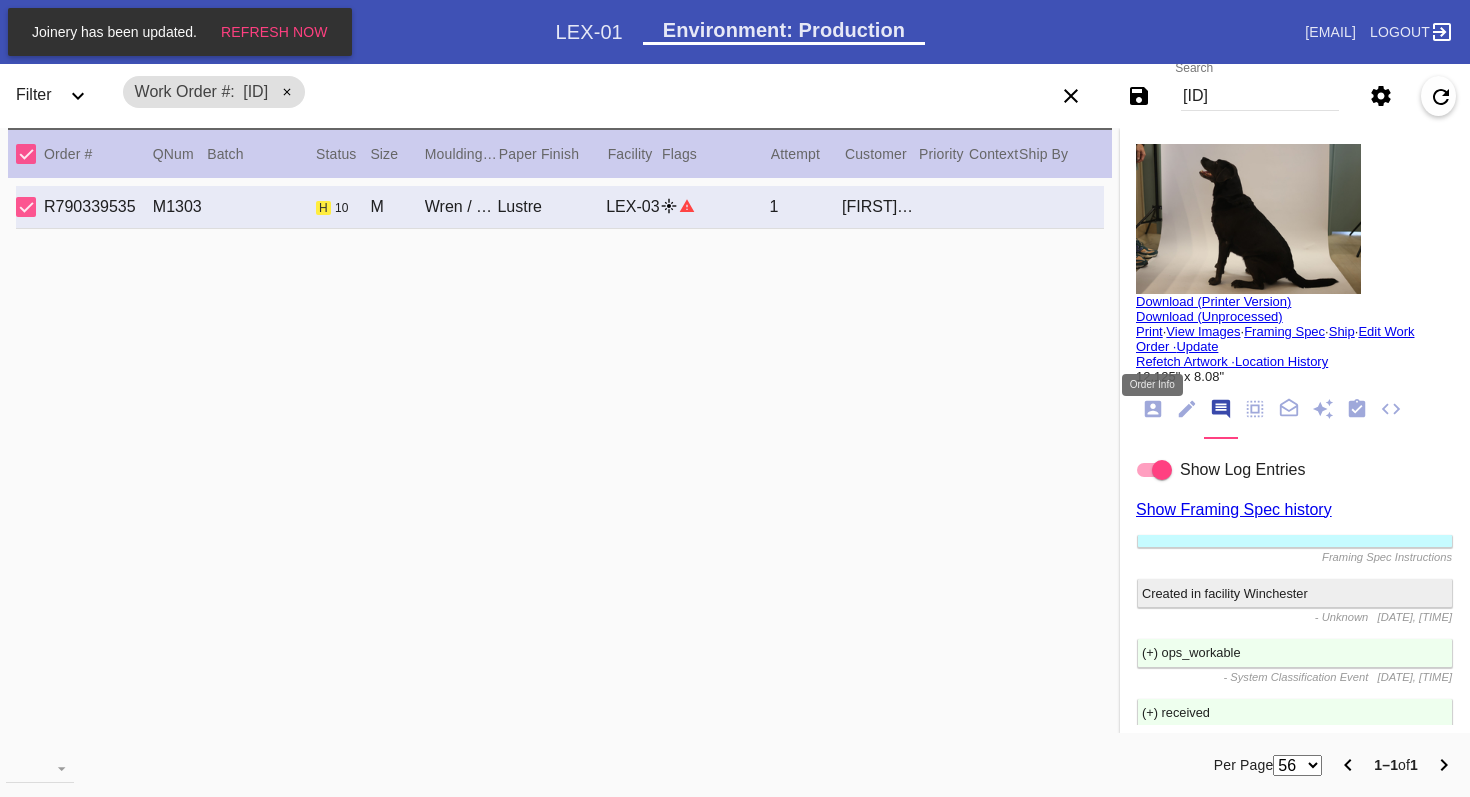 click 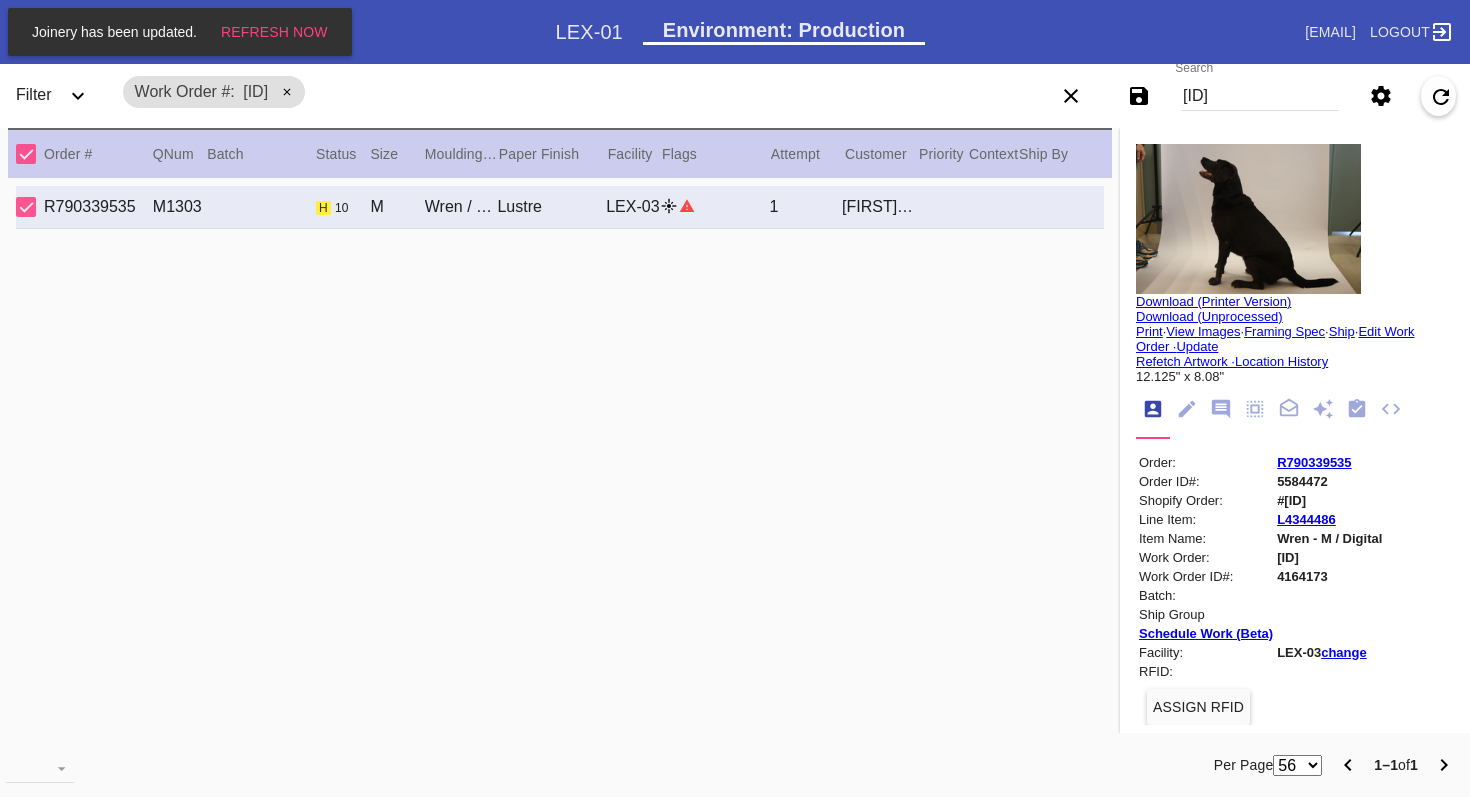 click on "R790339535" at bounding box center [1314, 462] 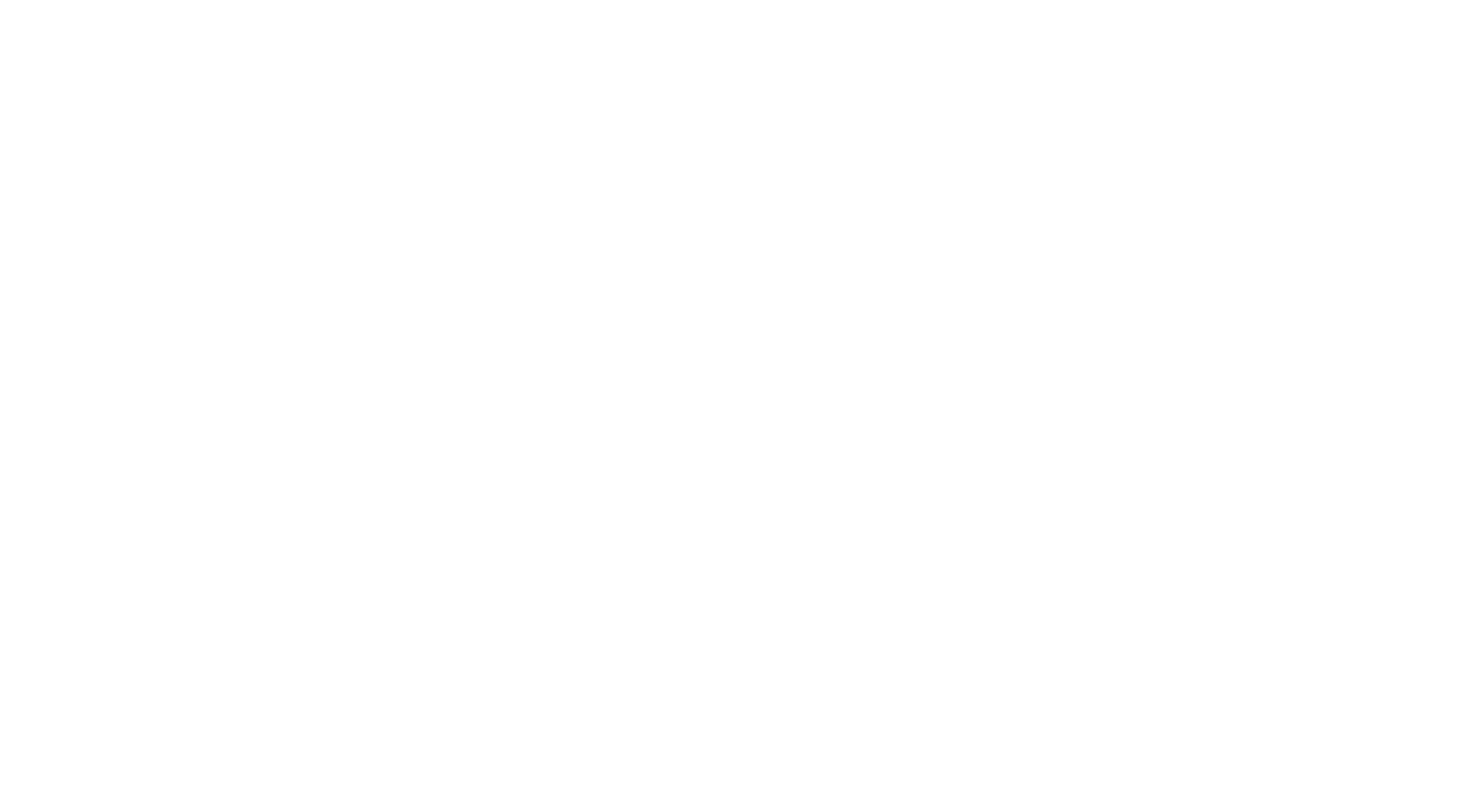 scroll, scrollTop: 0, scrollLeft: 0, axis: both 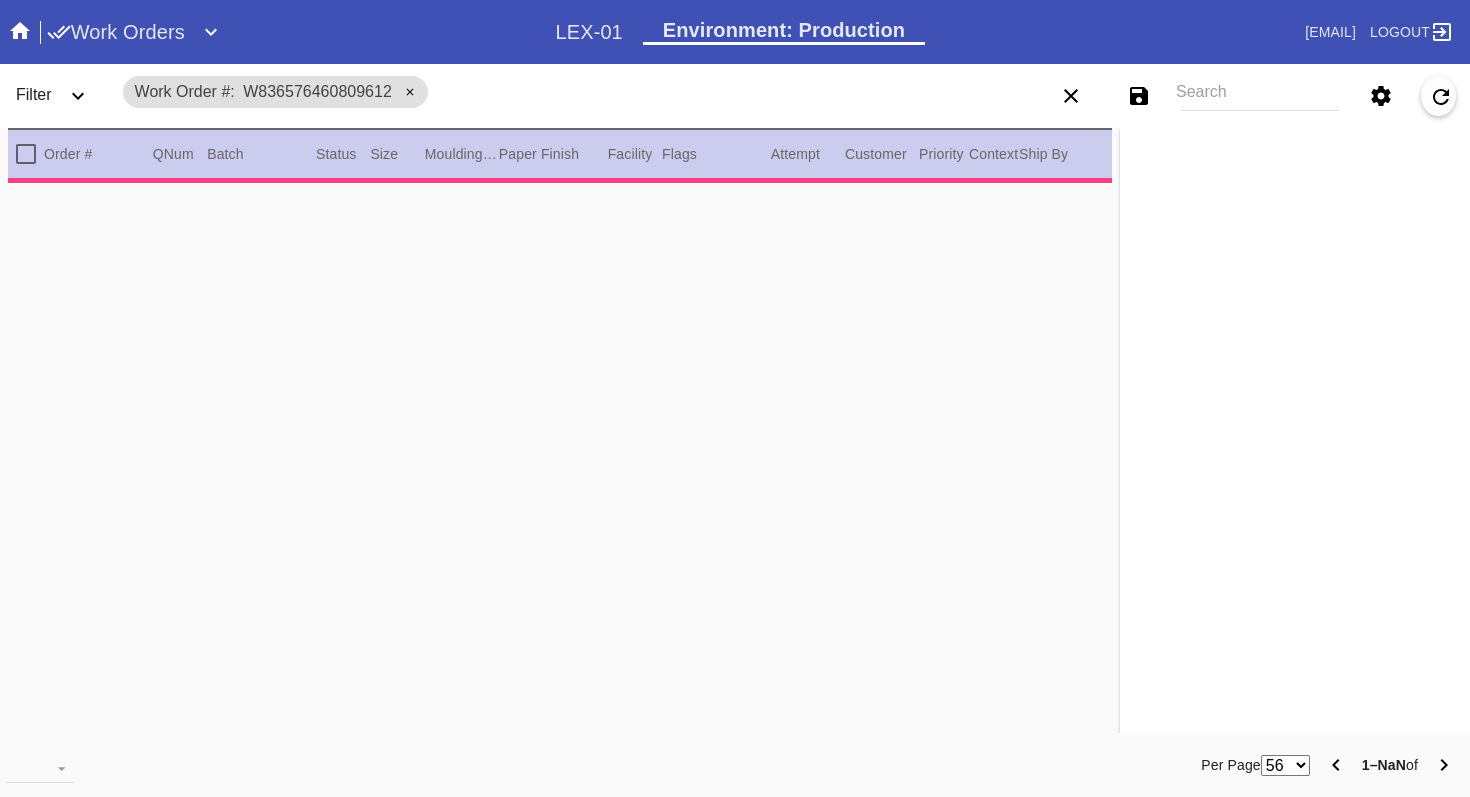 type on "1.5" 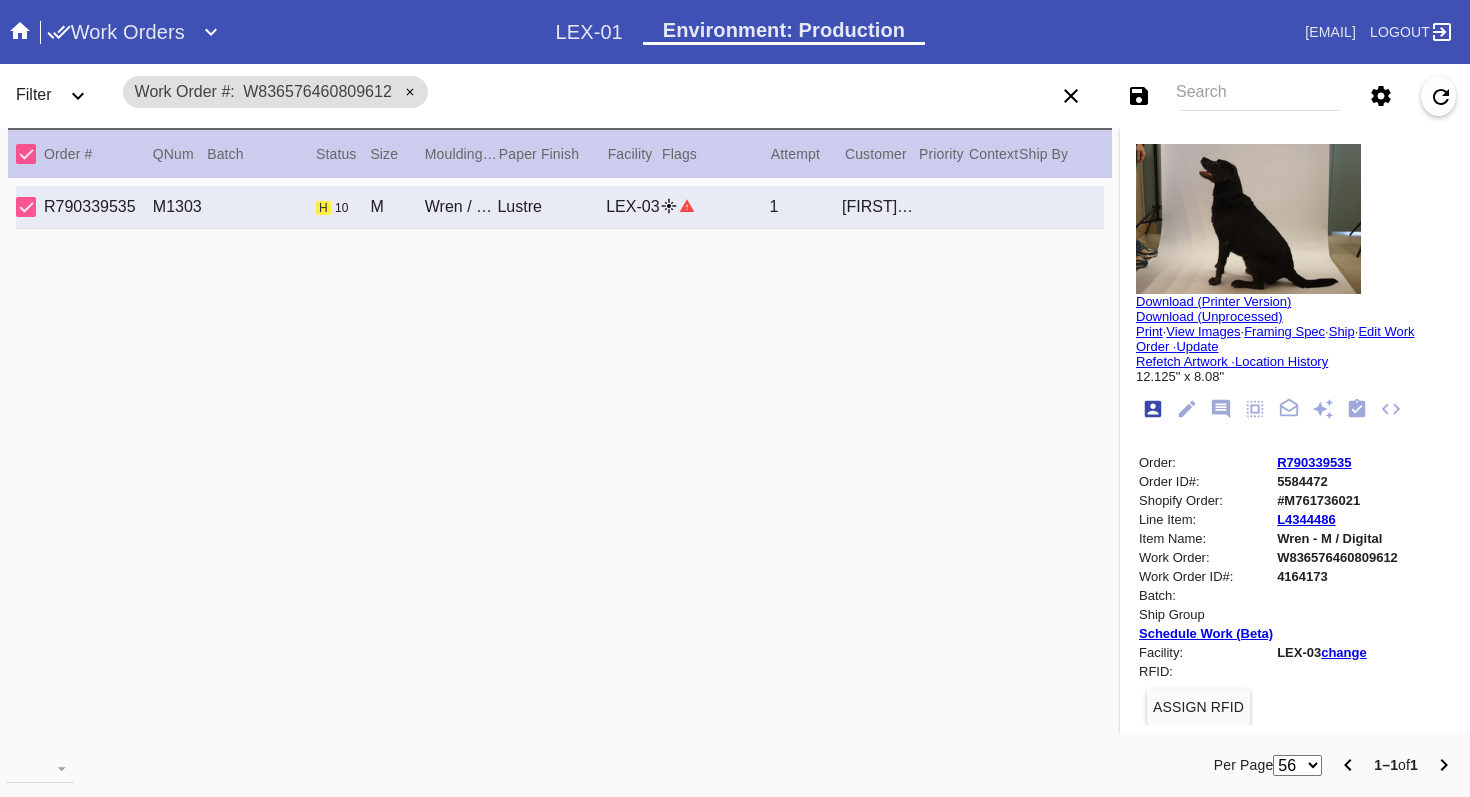 type on "Jedi" 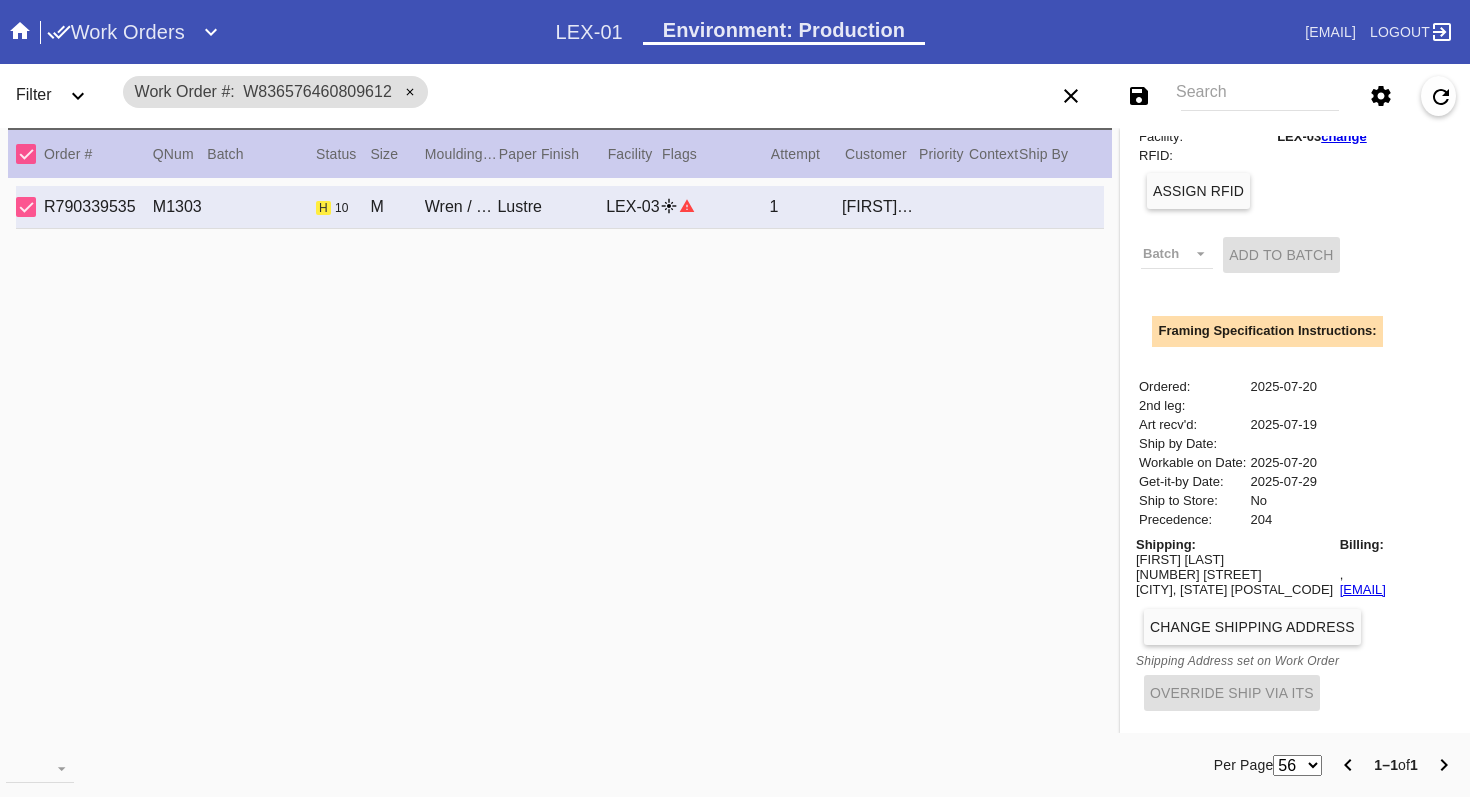scroll, scrollTop: 564, scrollLeft: 0, axis: vertical 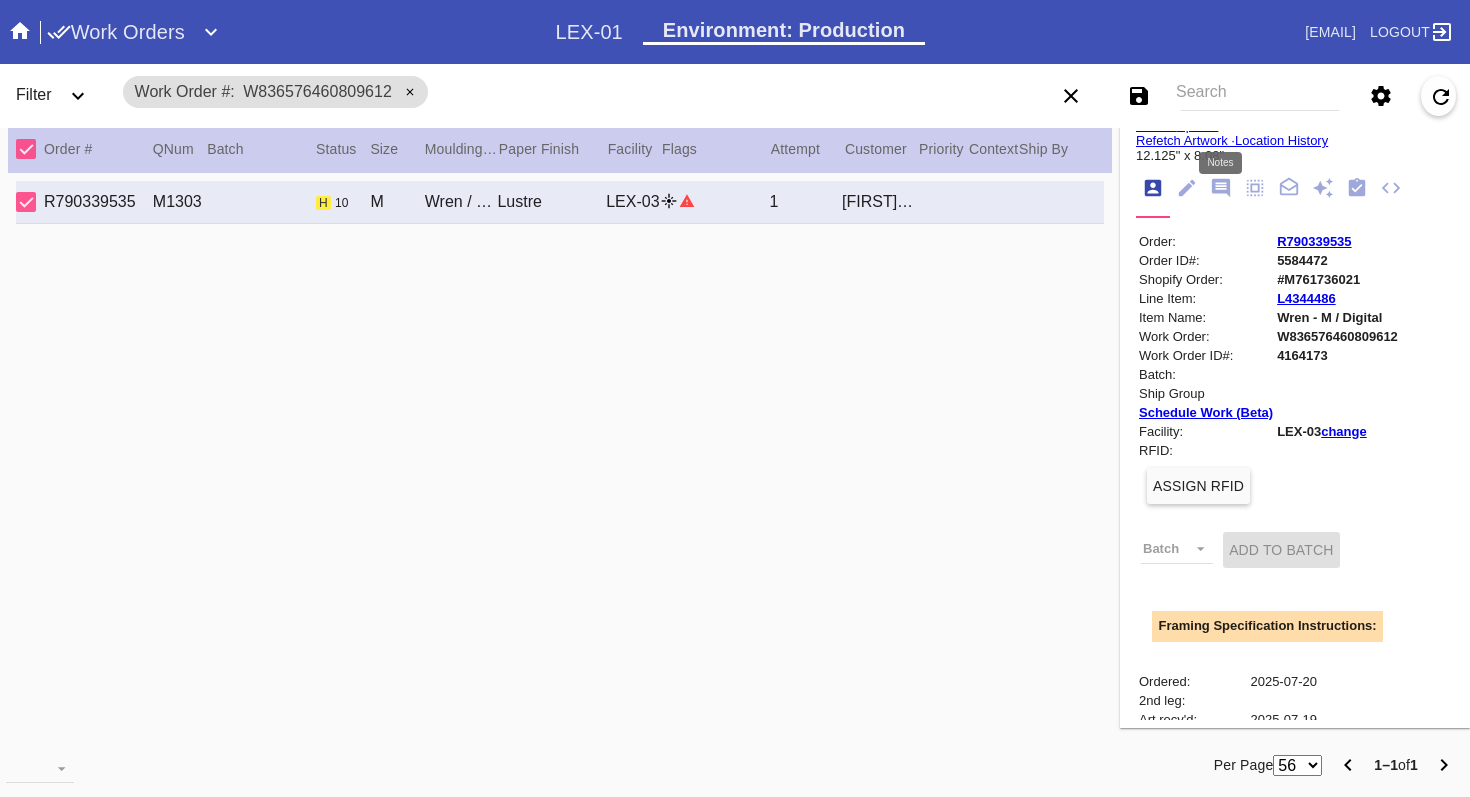 click 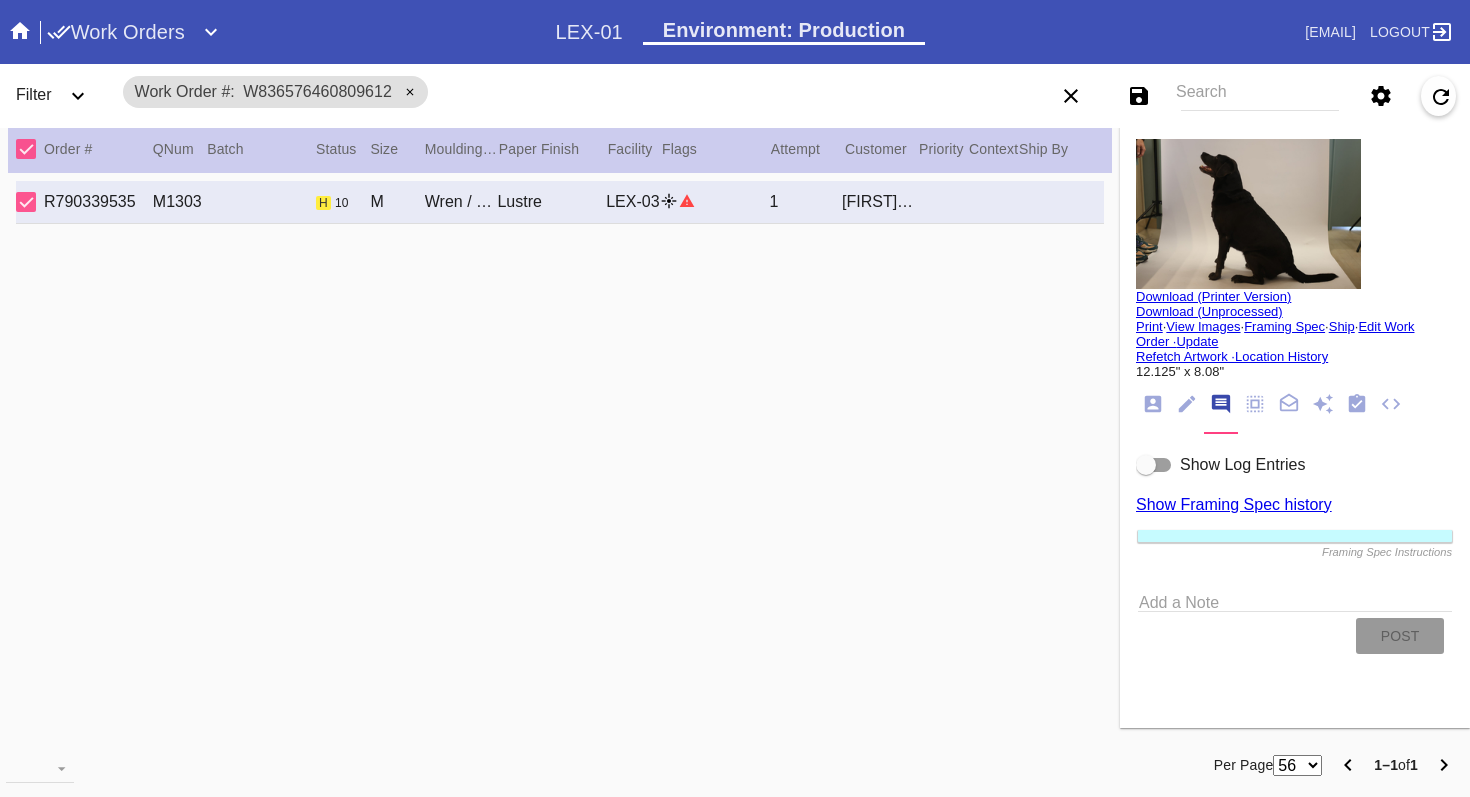 scroll, scrollTop: 0, scrollLeft: 0, axis: both 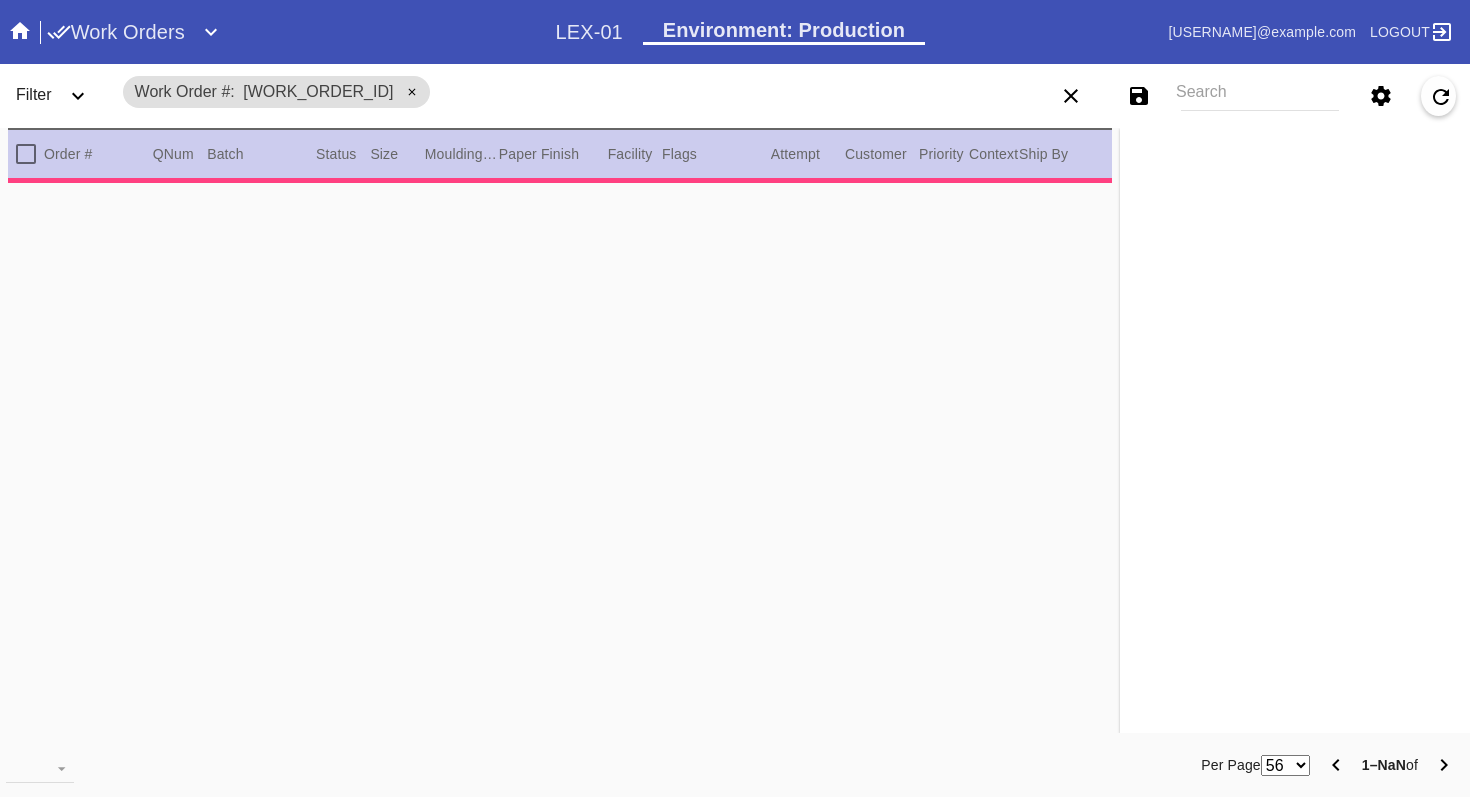type on "1.5" 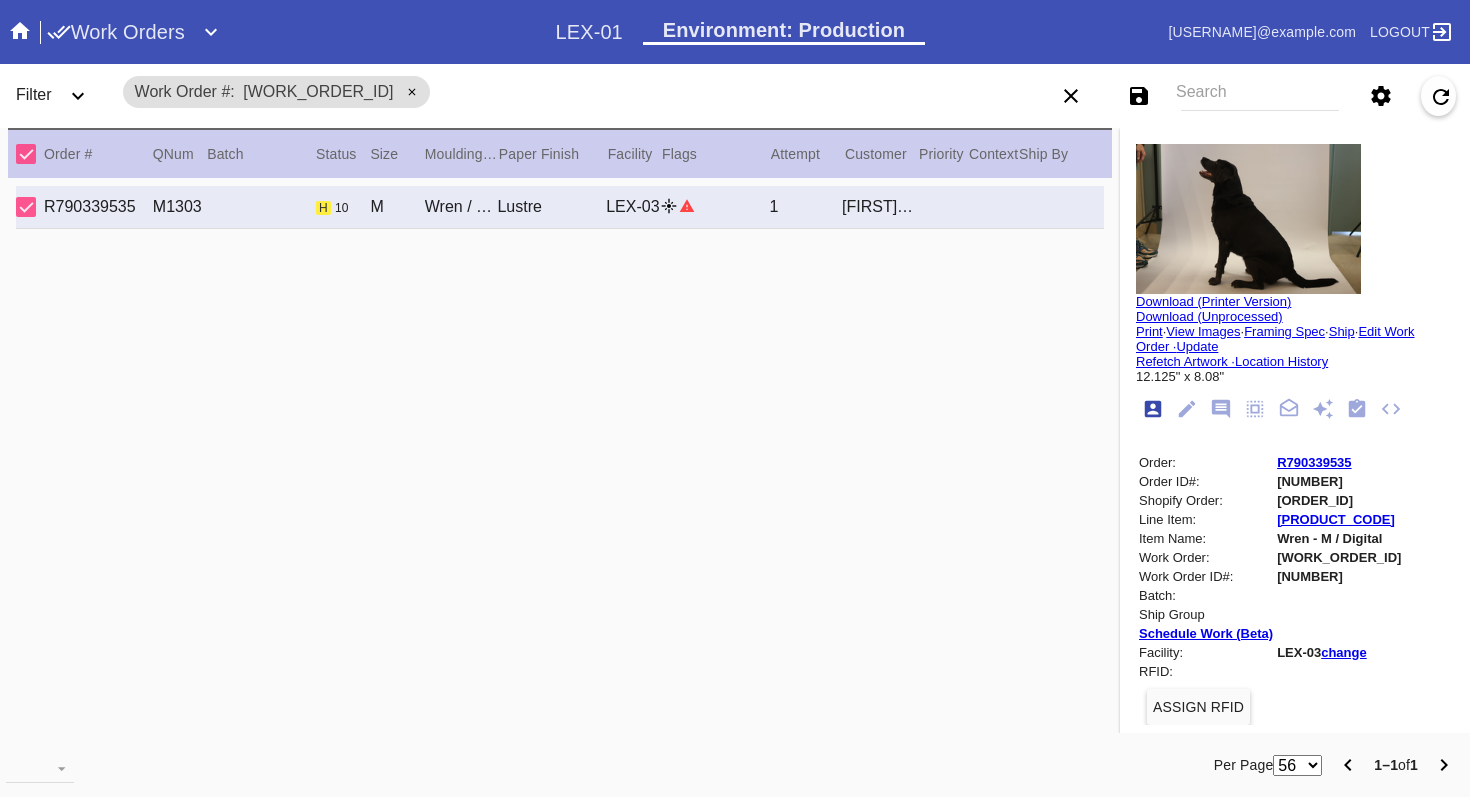 type on "Jedi" 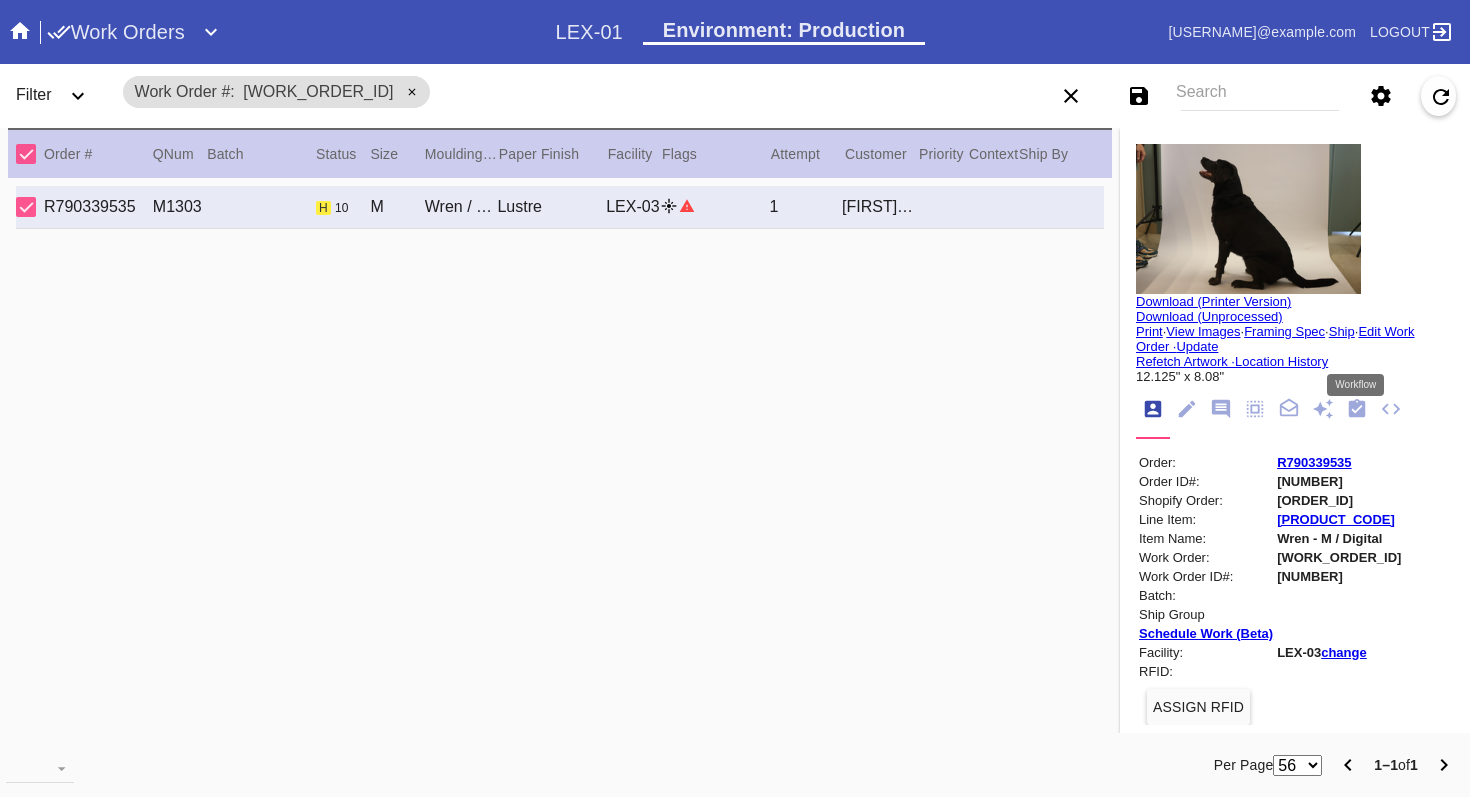click 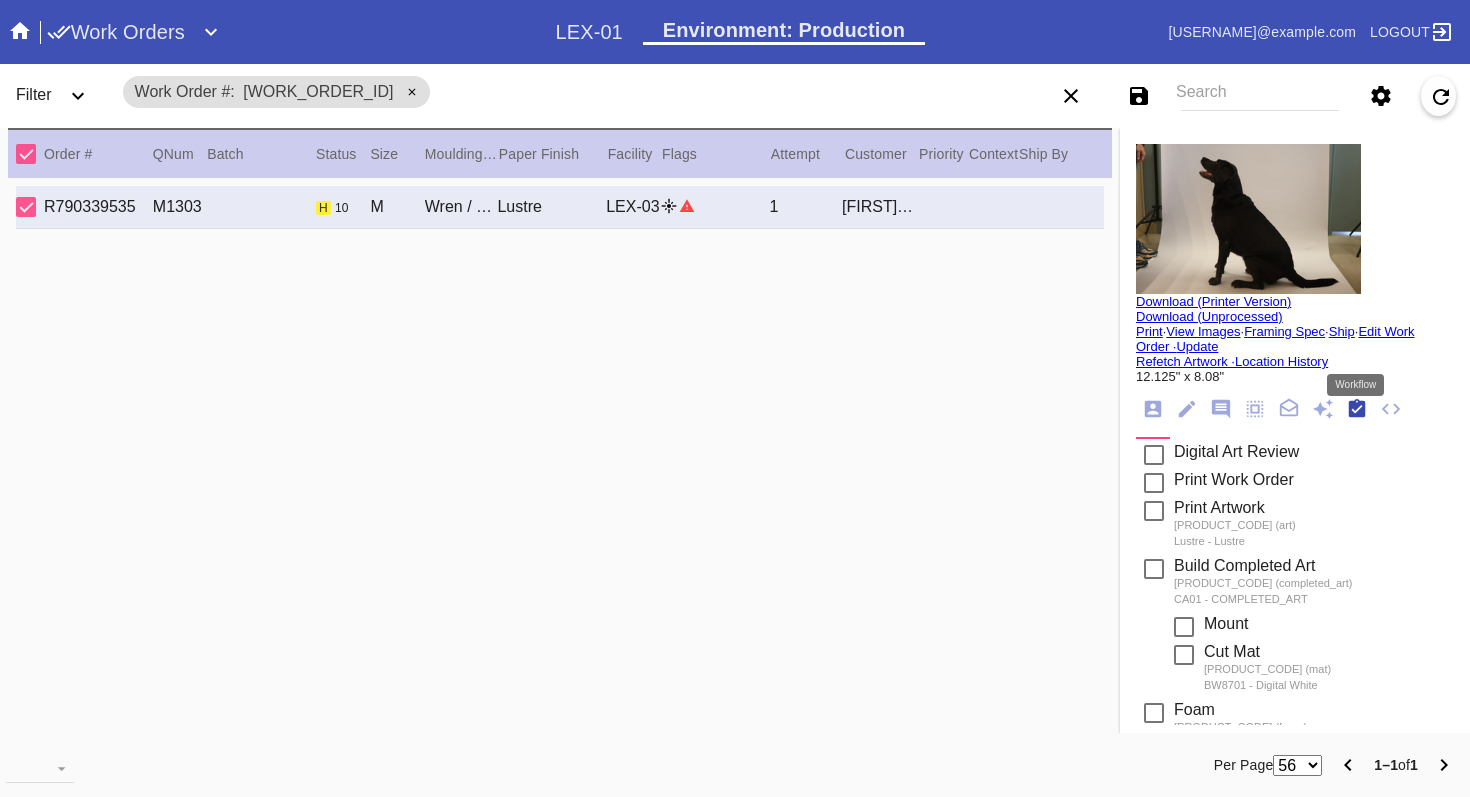 scroll, scrollTop: 320, scrollLeft: 0, axis: vertical 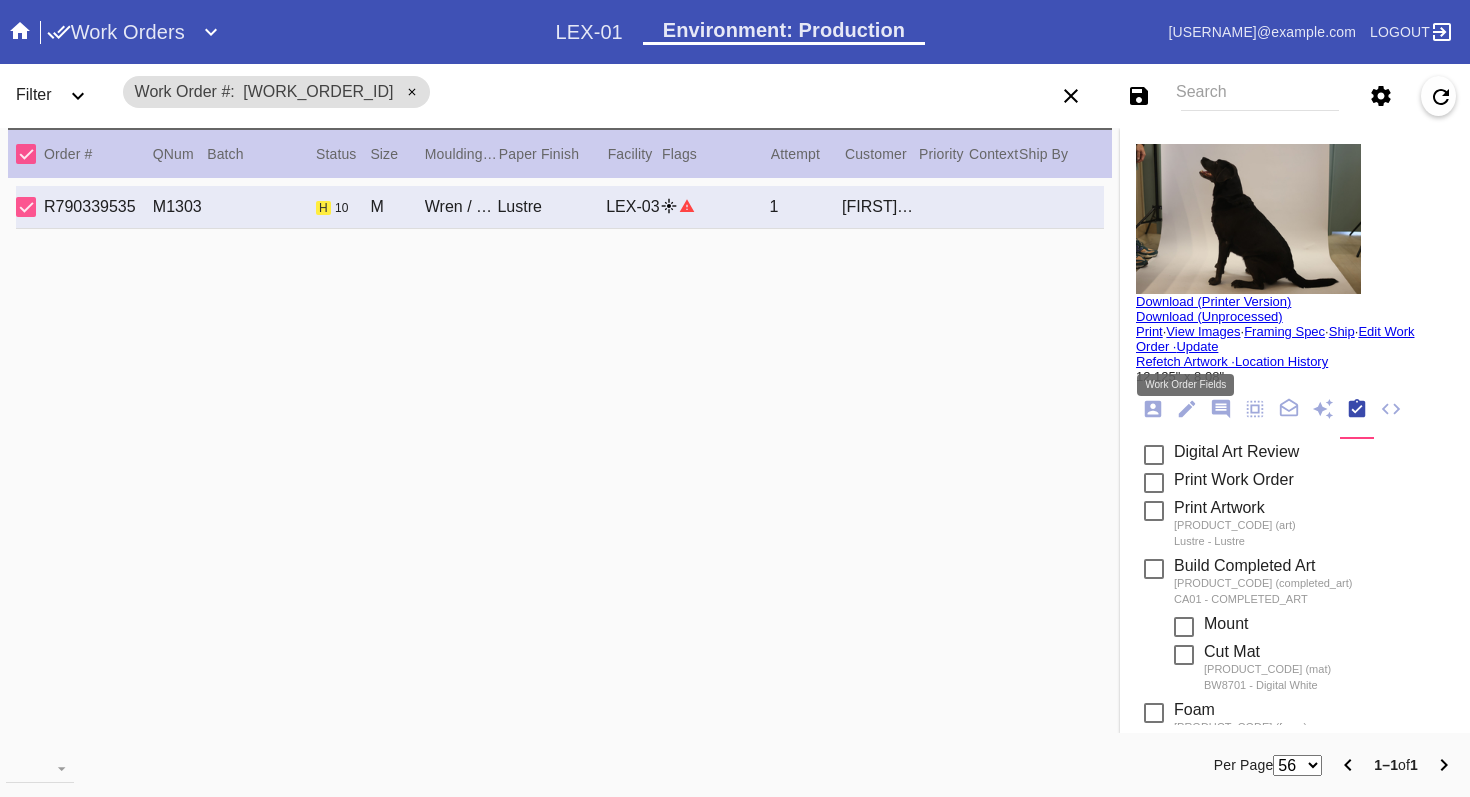click 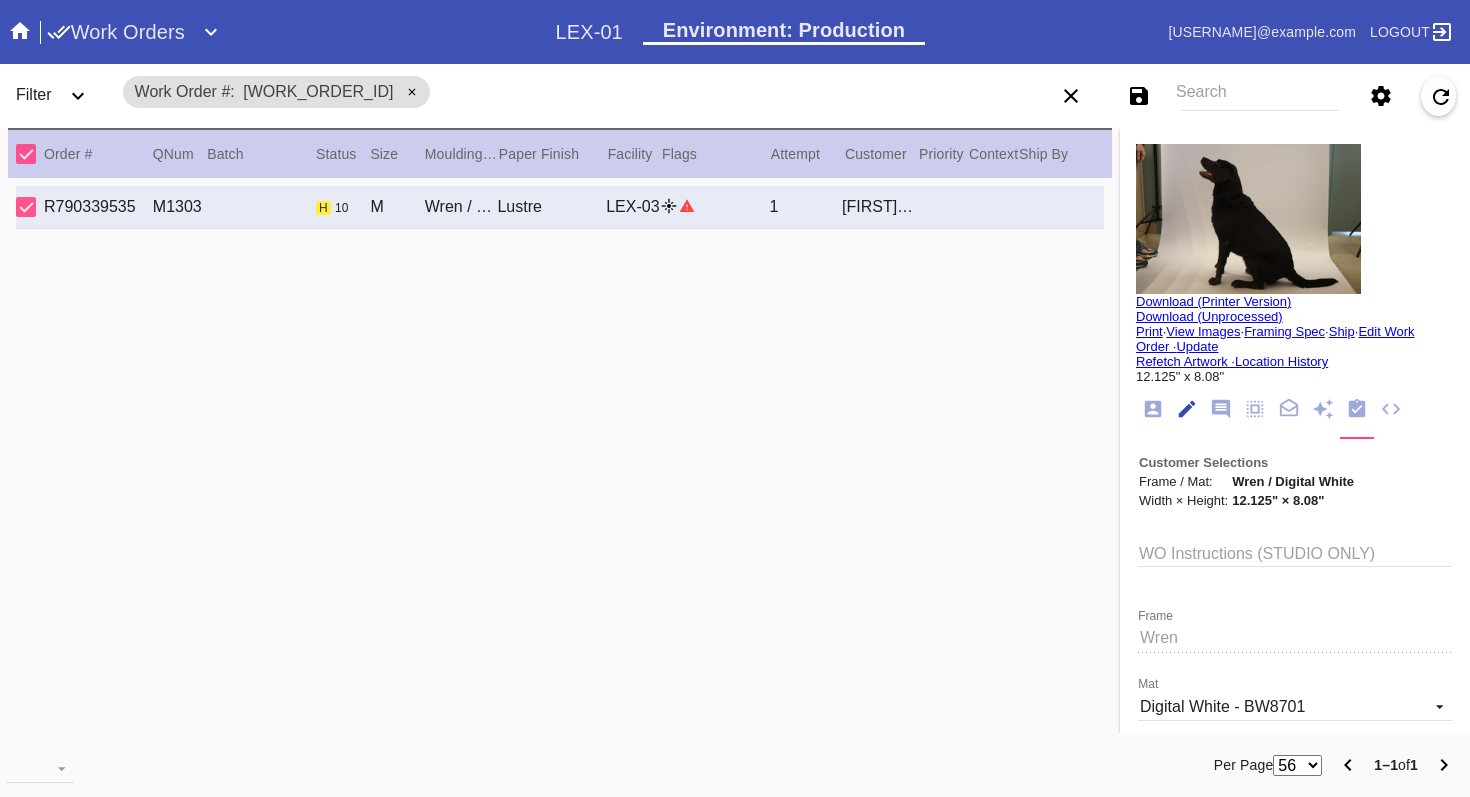 scroll, scrollTop: 73, scrollLeft: 0, axis: vertical 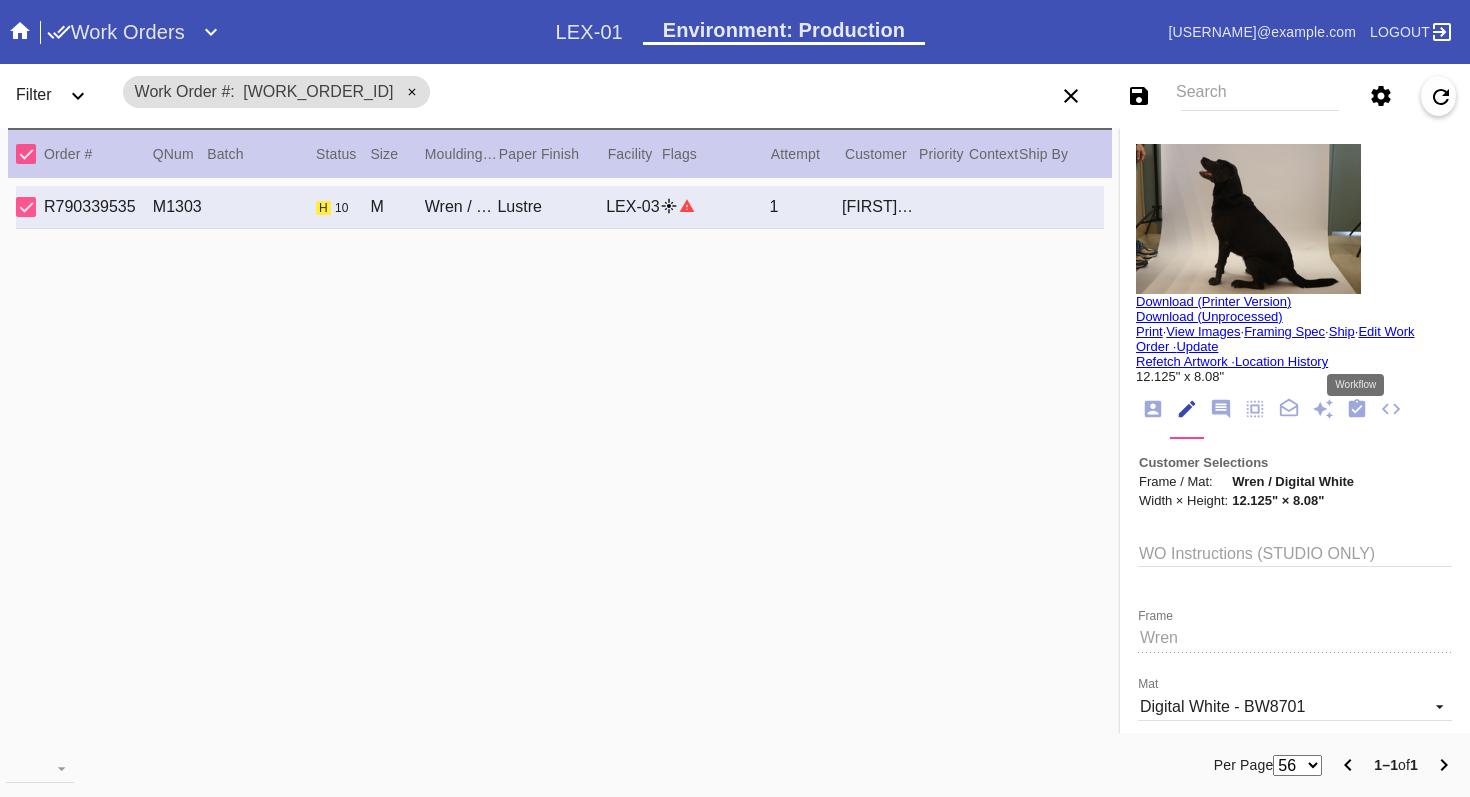 click 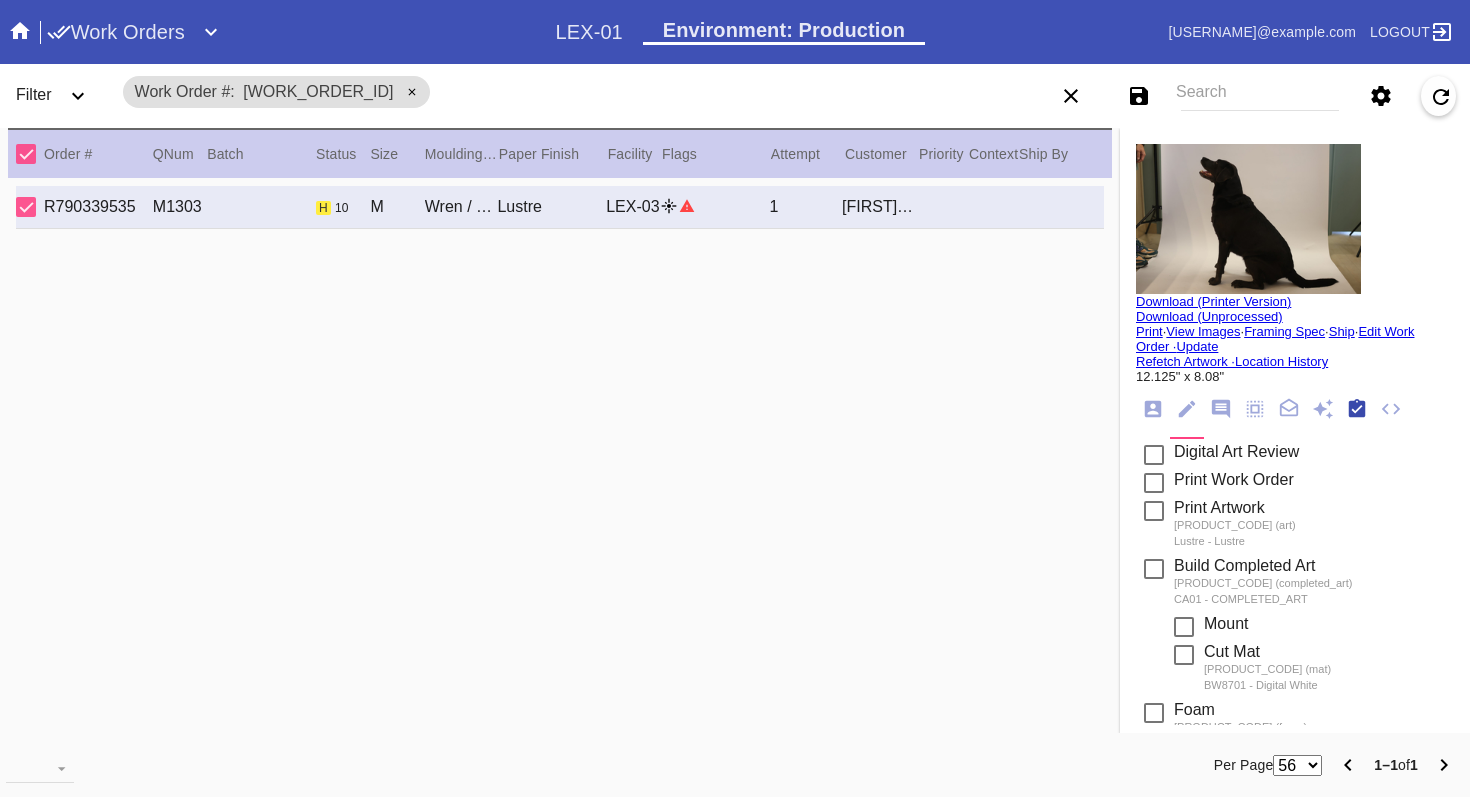 scroll, scrollTop: 320, scrollLeft: 0, axis: vertical 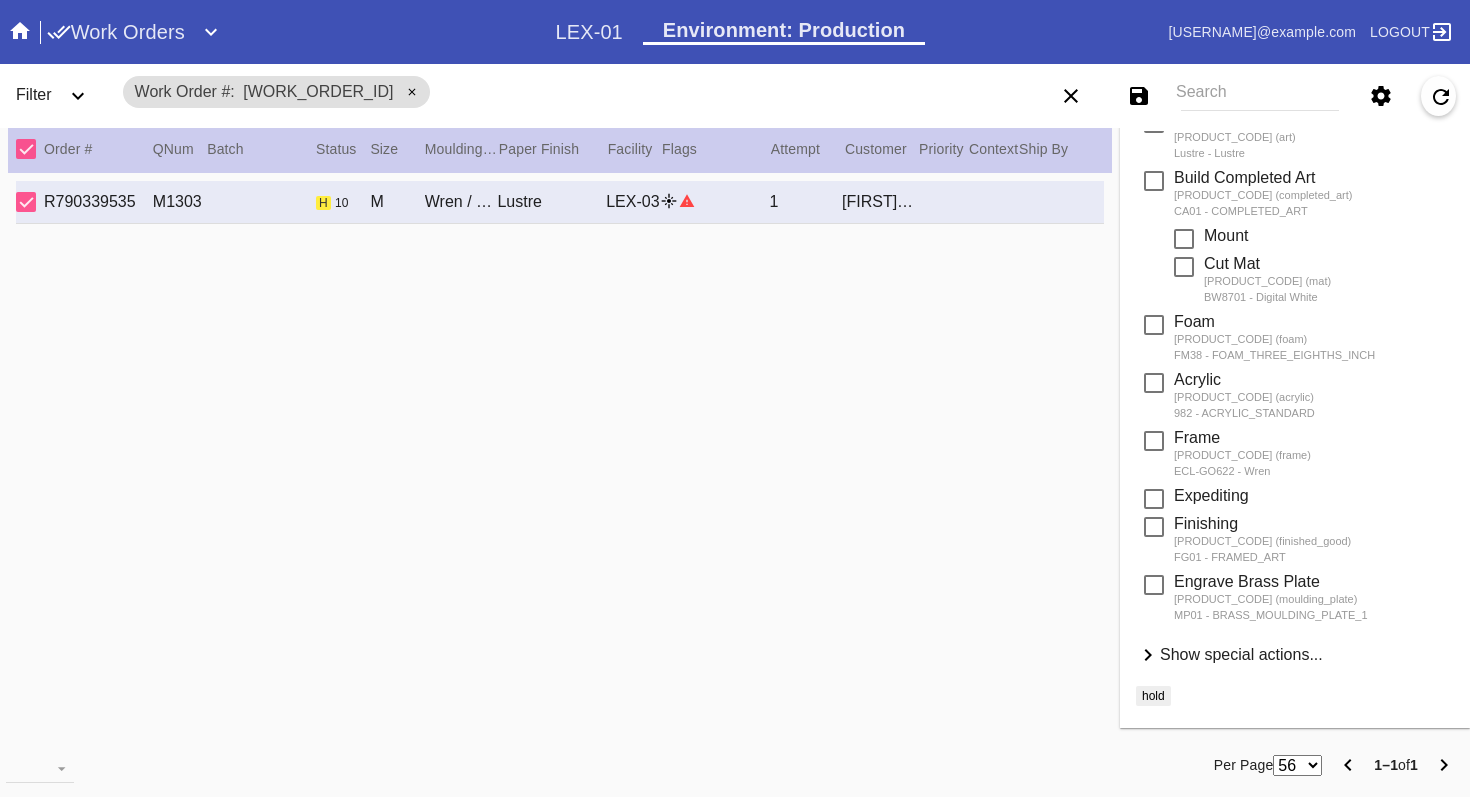 click on "Show special actions..." at bounding box center (1241, 654) 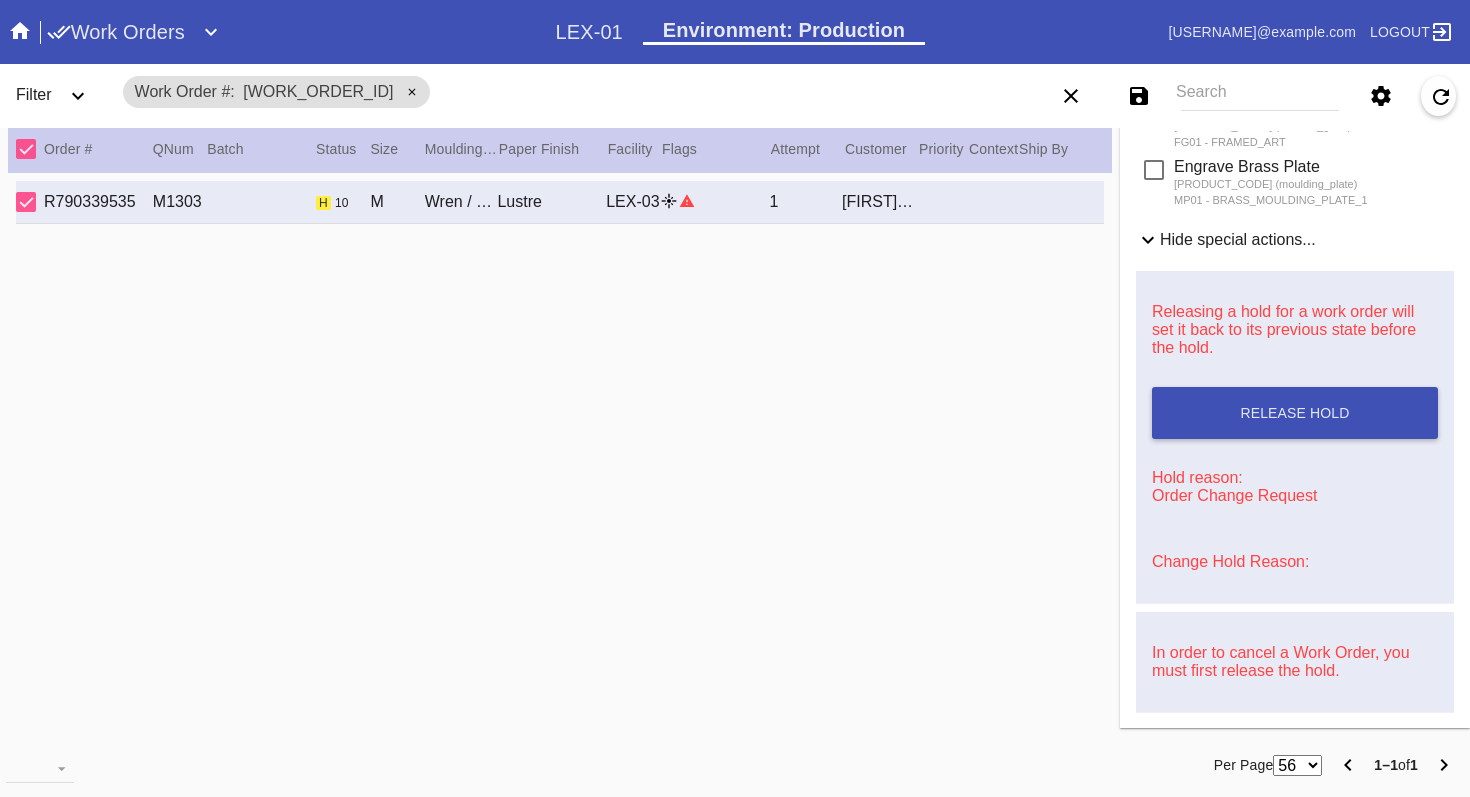 scroll, scrollTop: 856, scrollLeft: 0, axis: vertical 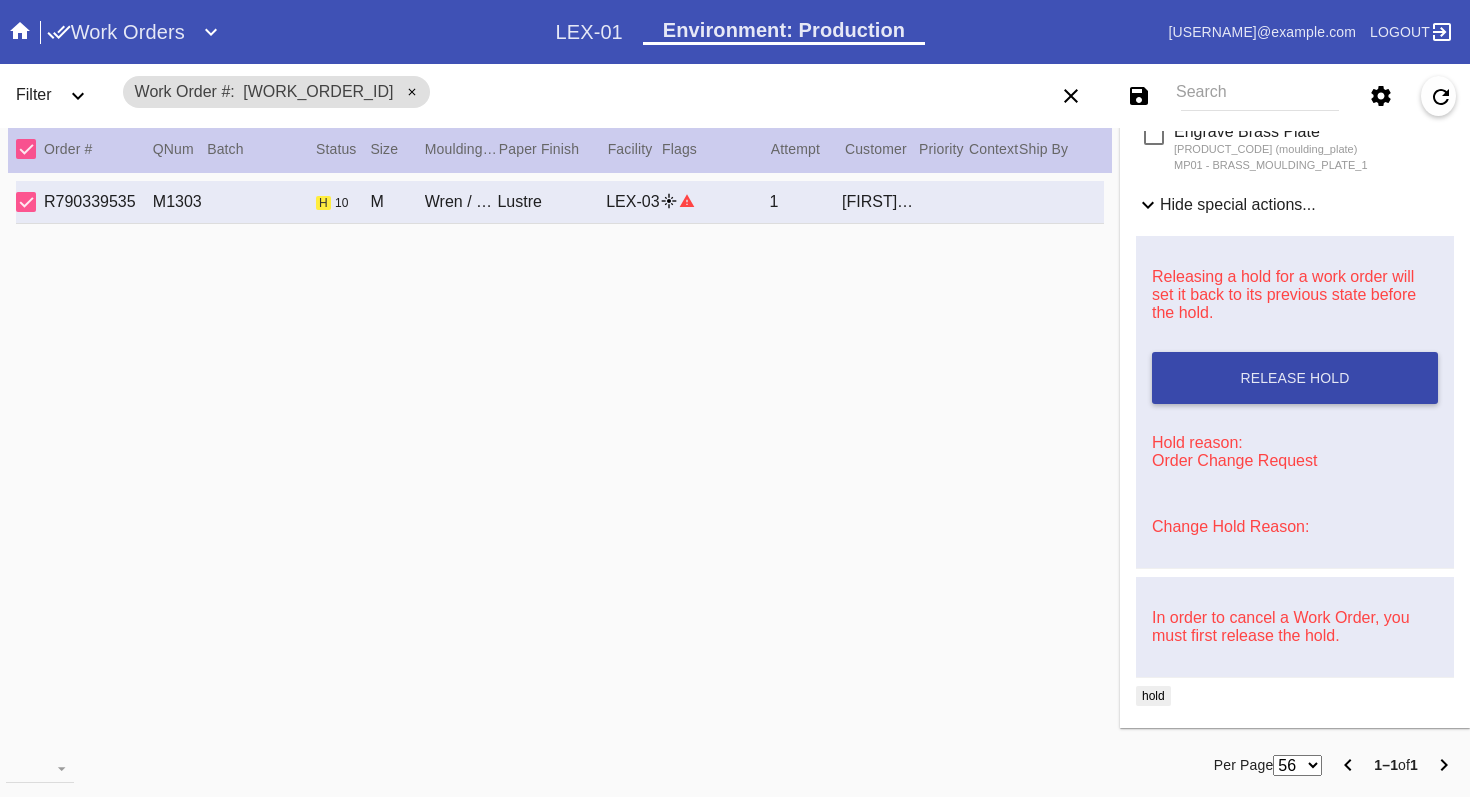 click on "Release Hold" at bounding box center (1294, 378) 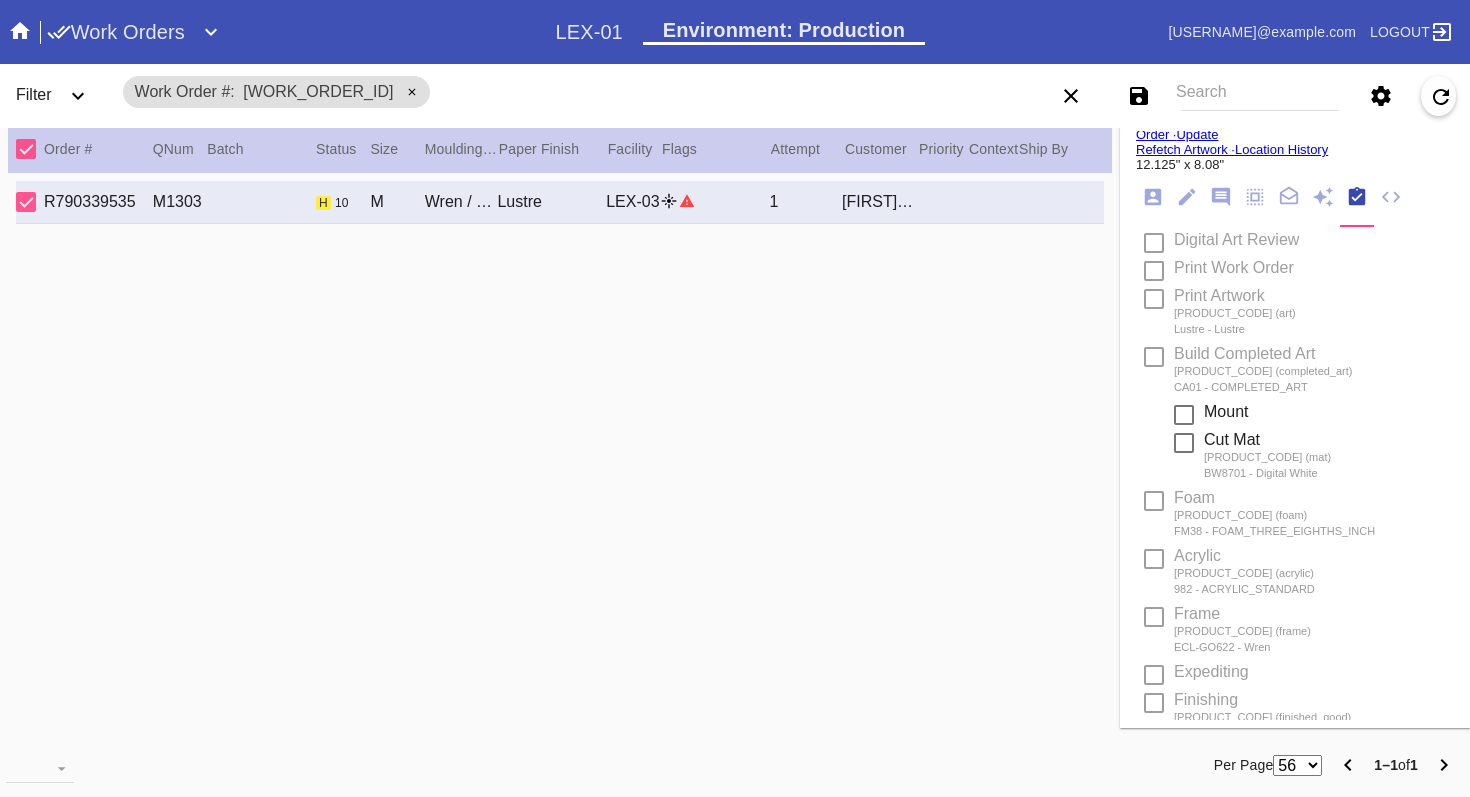 scroll, scrollTop: 62, scrollLeft: 0, axis: vertical 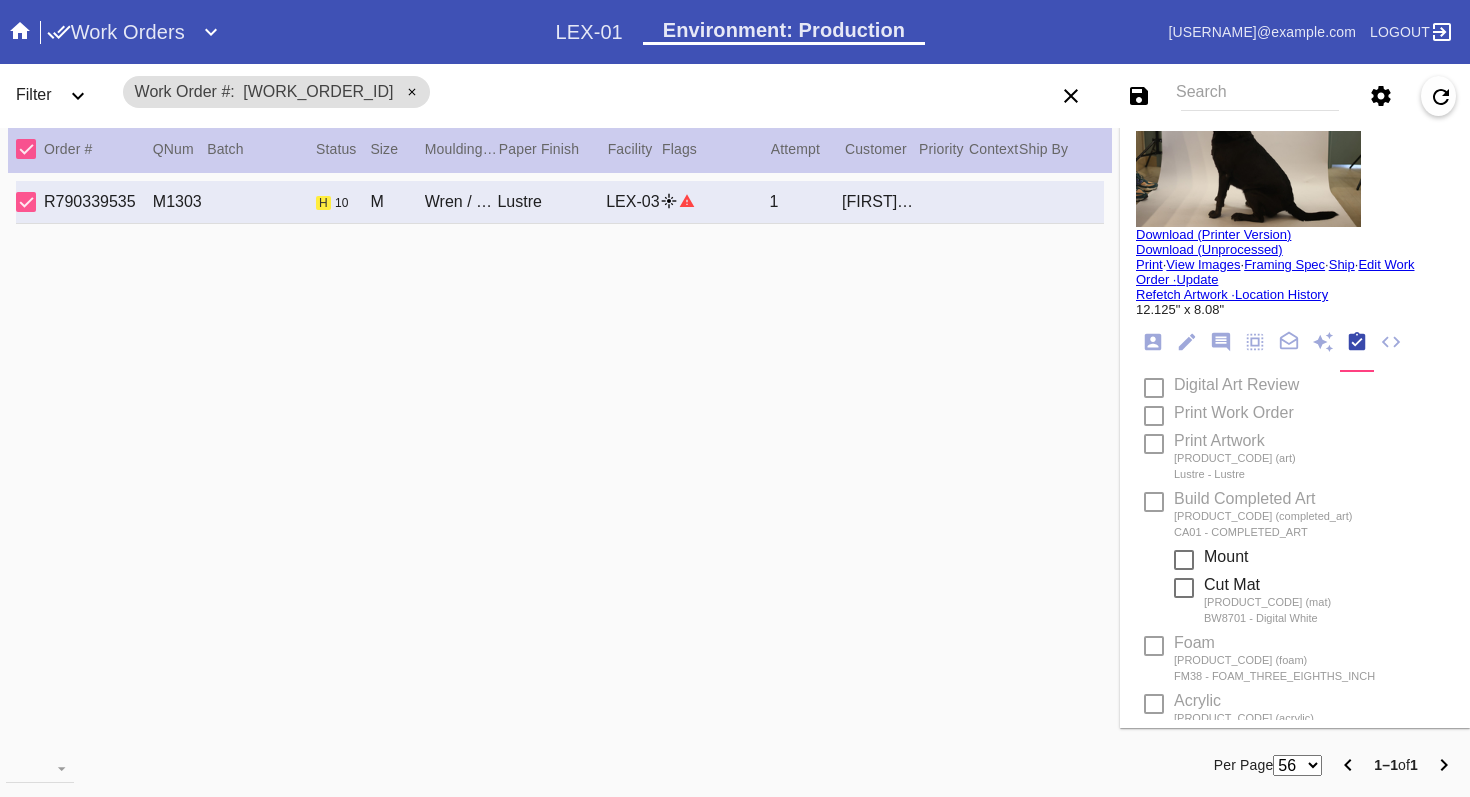 type on "8/10/2025" 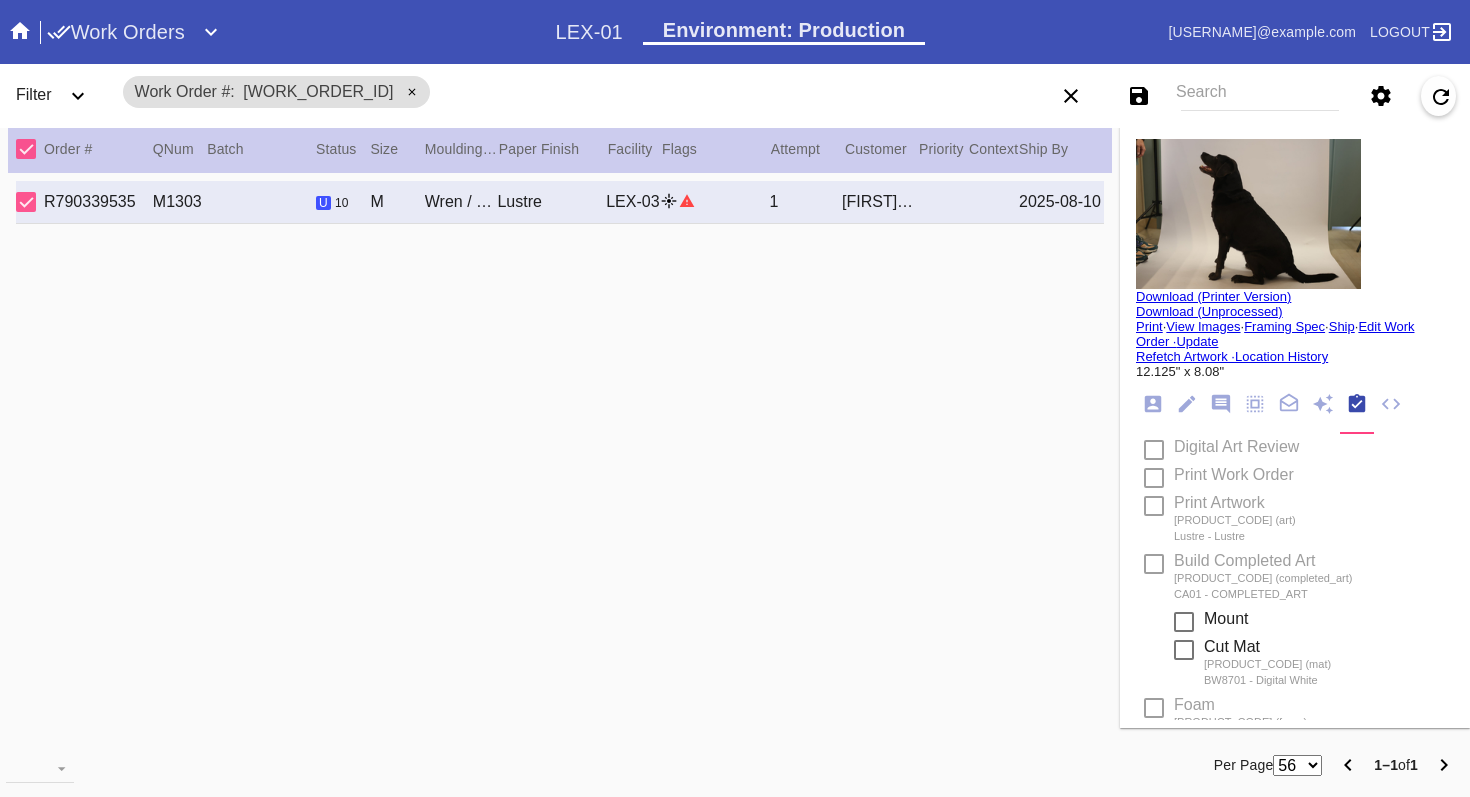 type on "Jedi" 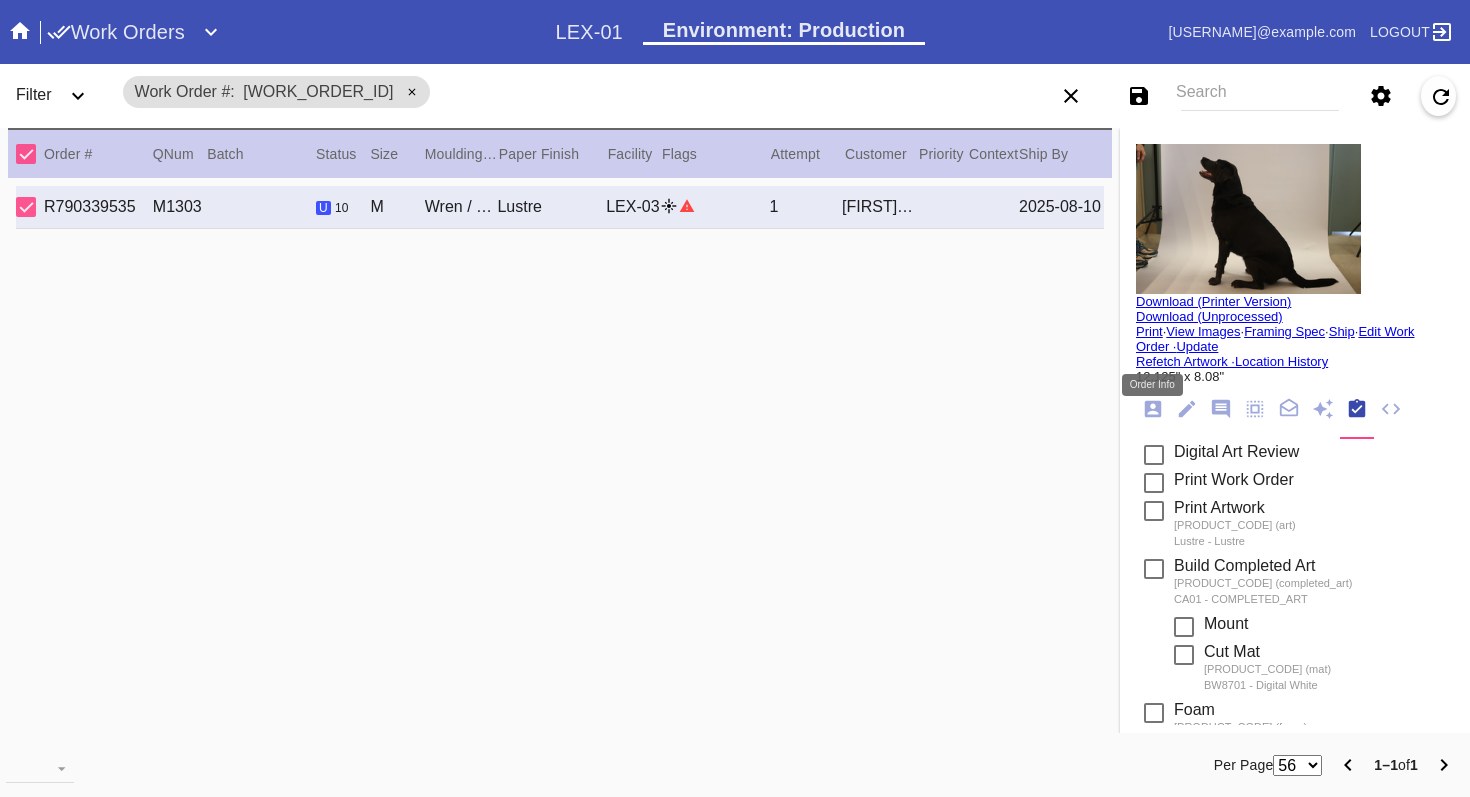 click 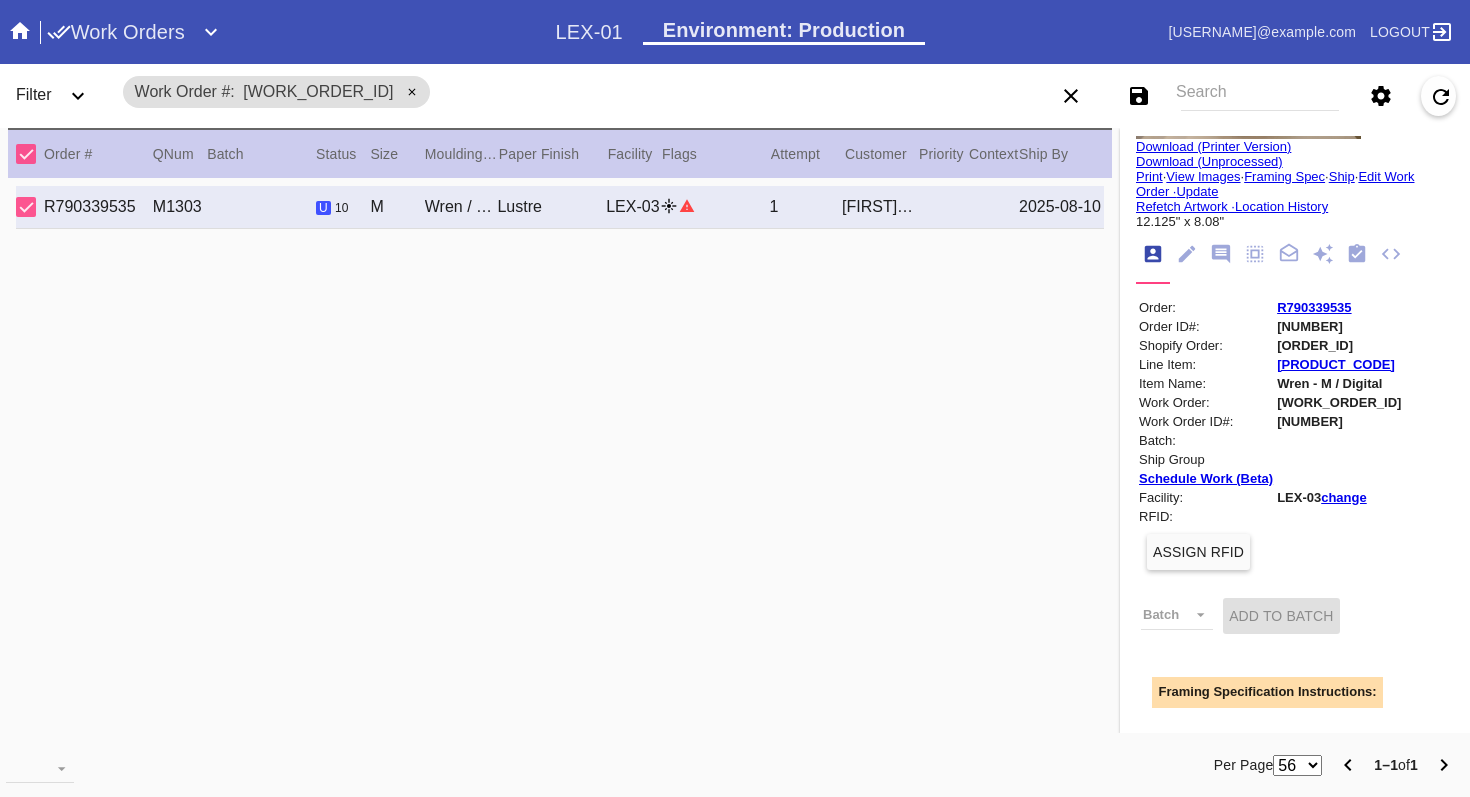 scroll, scrollTop: 179, scrollLeft: 0, axis: vertical 